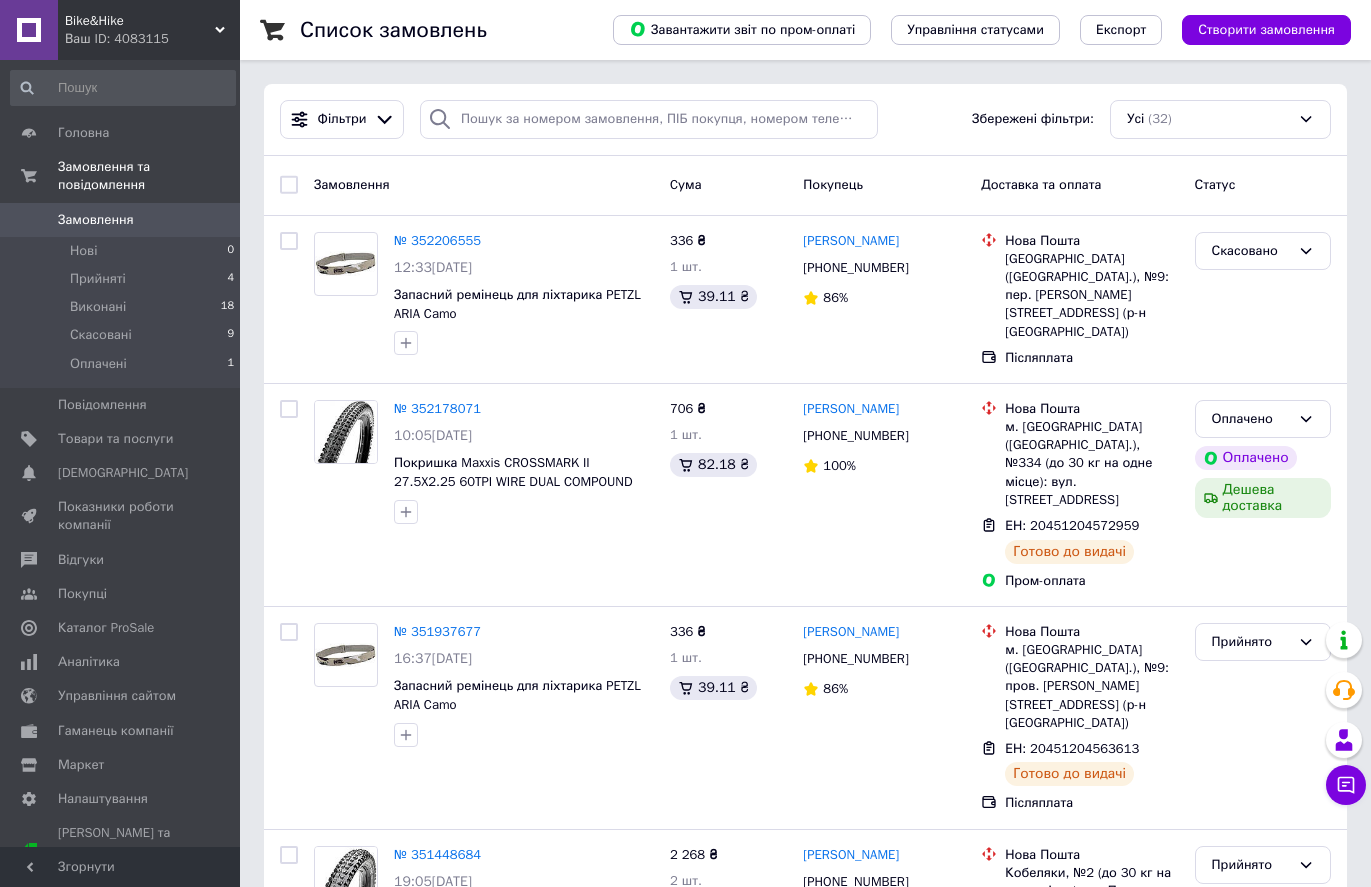 scroll, scrollTop: 0, scrollLeft: 0, axis: both 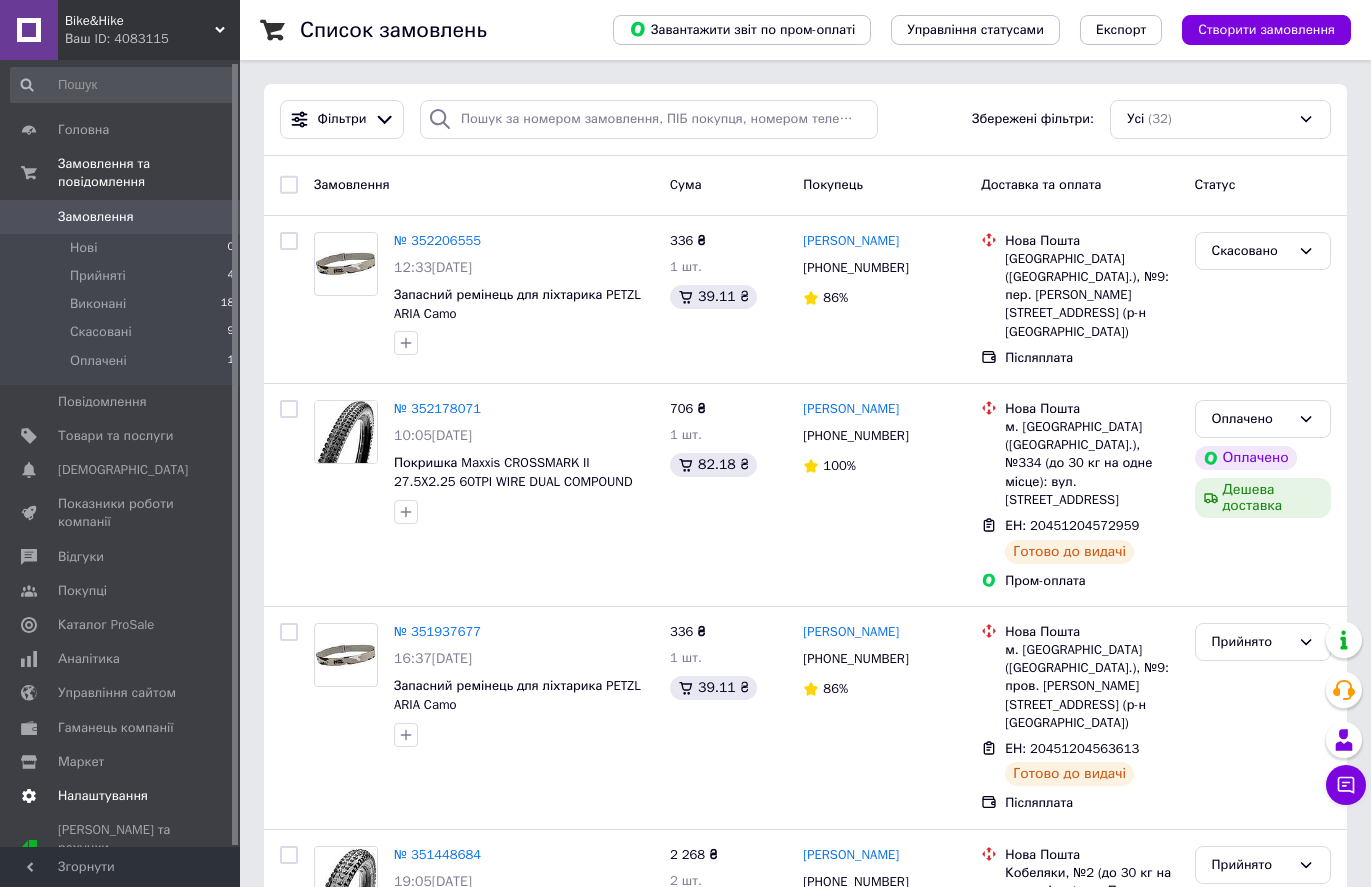 click on "Налаштування" at bounding box center [103, 796] 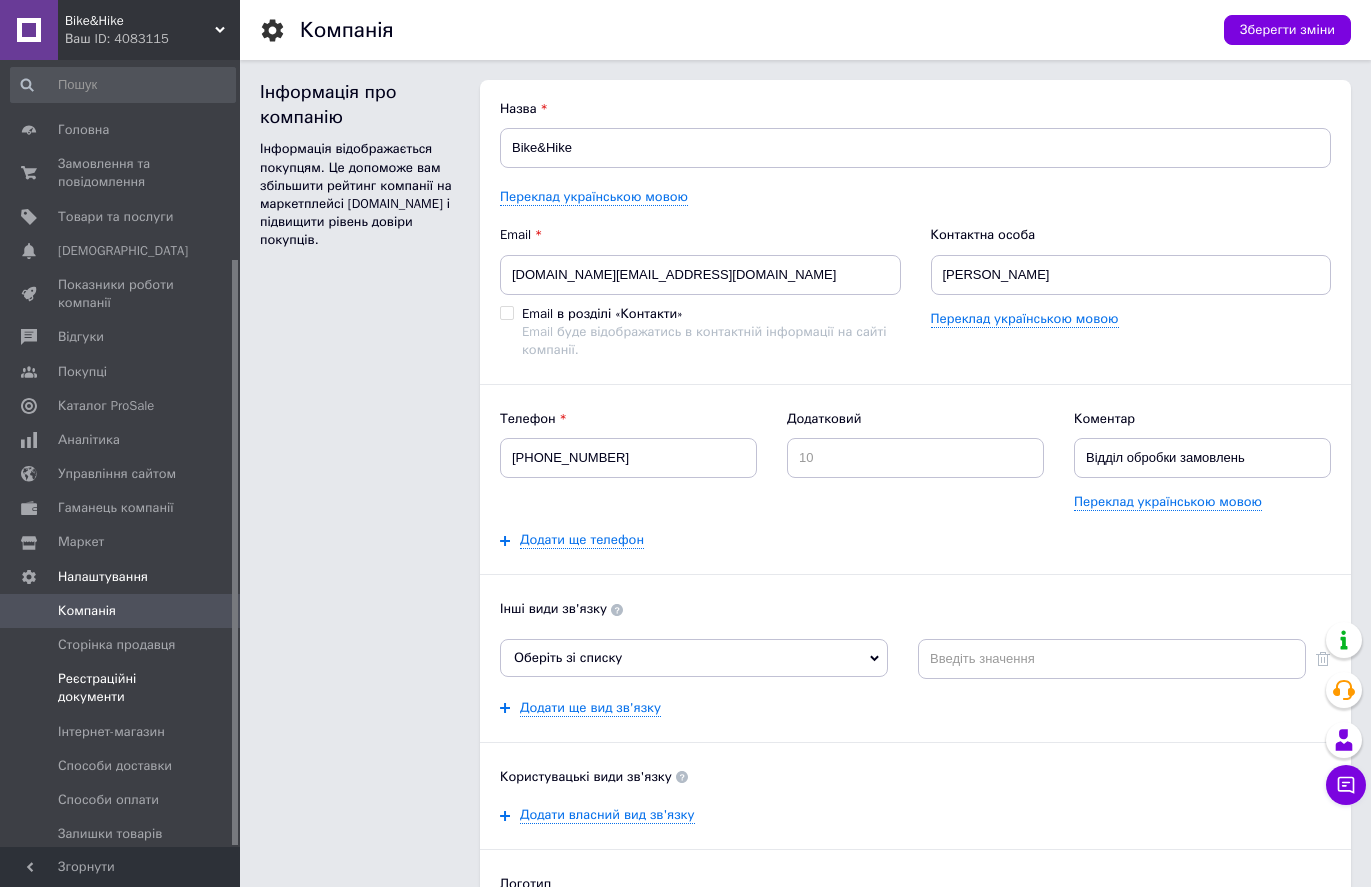 scroll, scrollTop: 267, scrollLeft: 0, axis: vertical 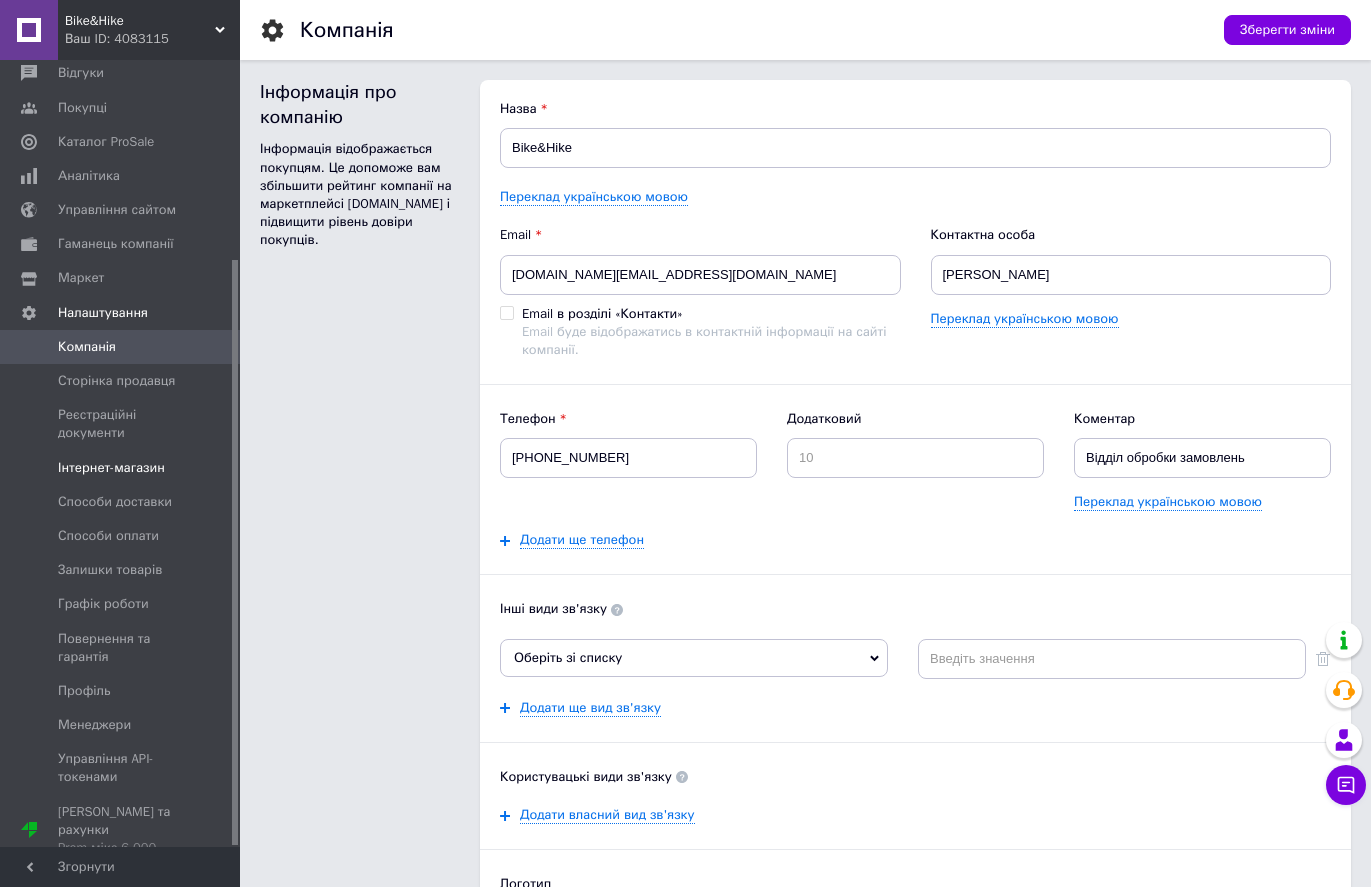 click on "Інтернет-магазин" at bounding box center [111, 468] 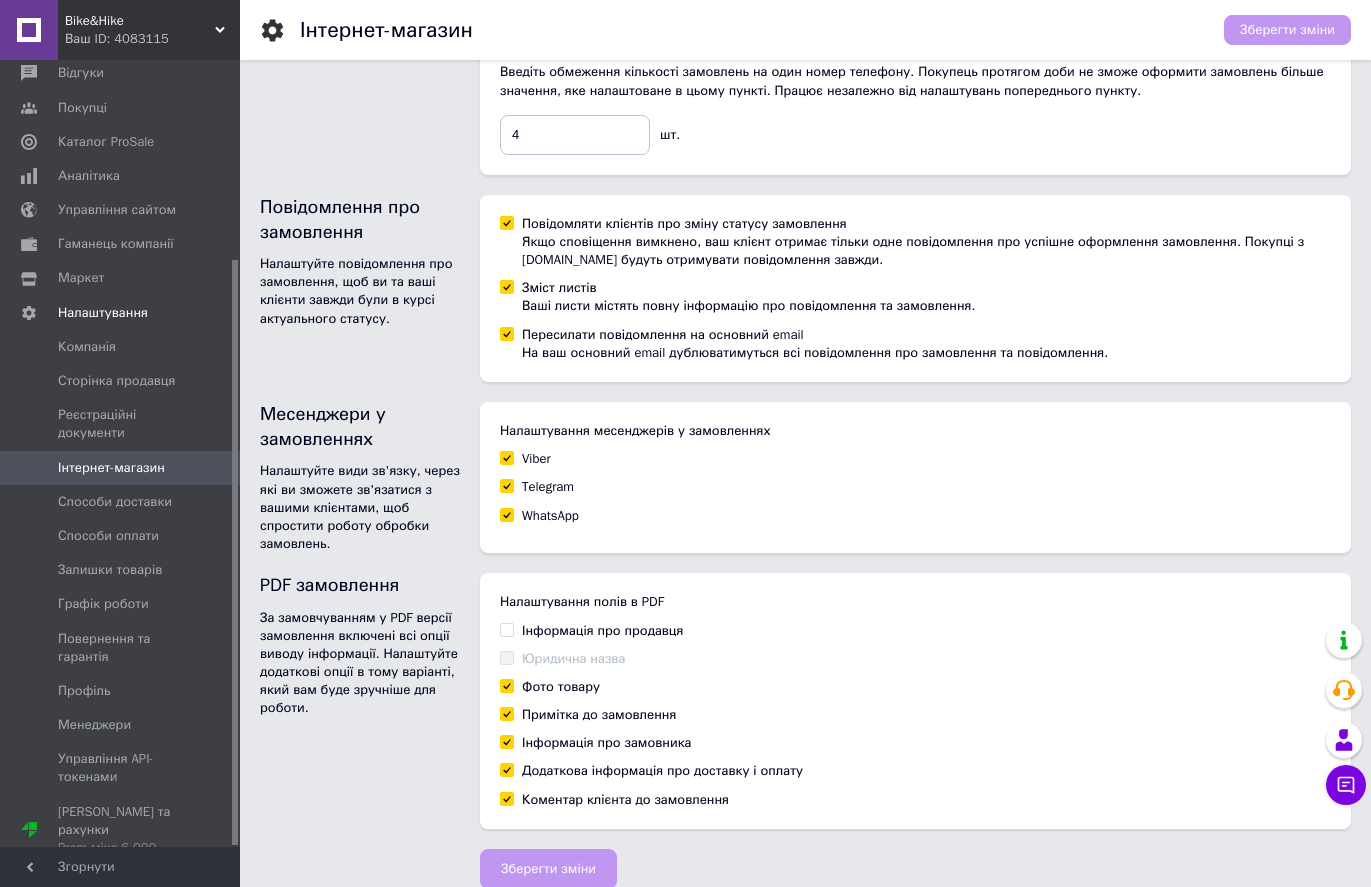 scroll, scrollTop: 1099, scrollLeft: 0, axis: vertical 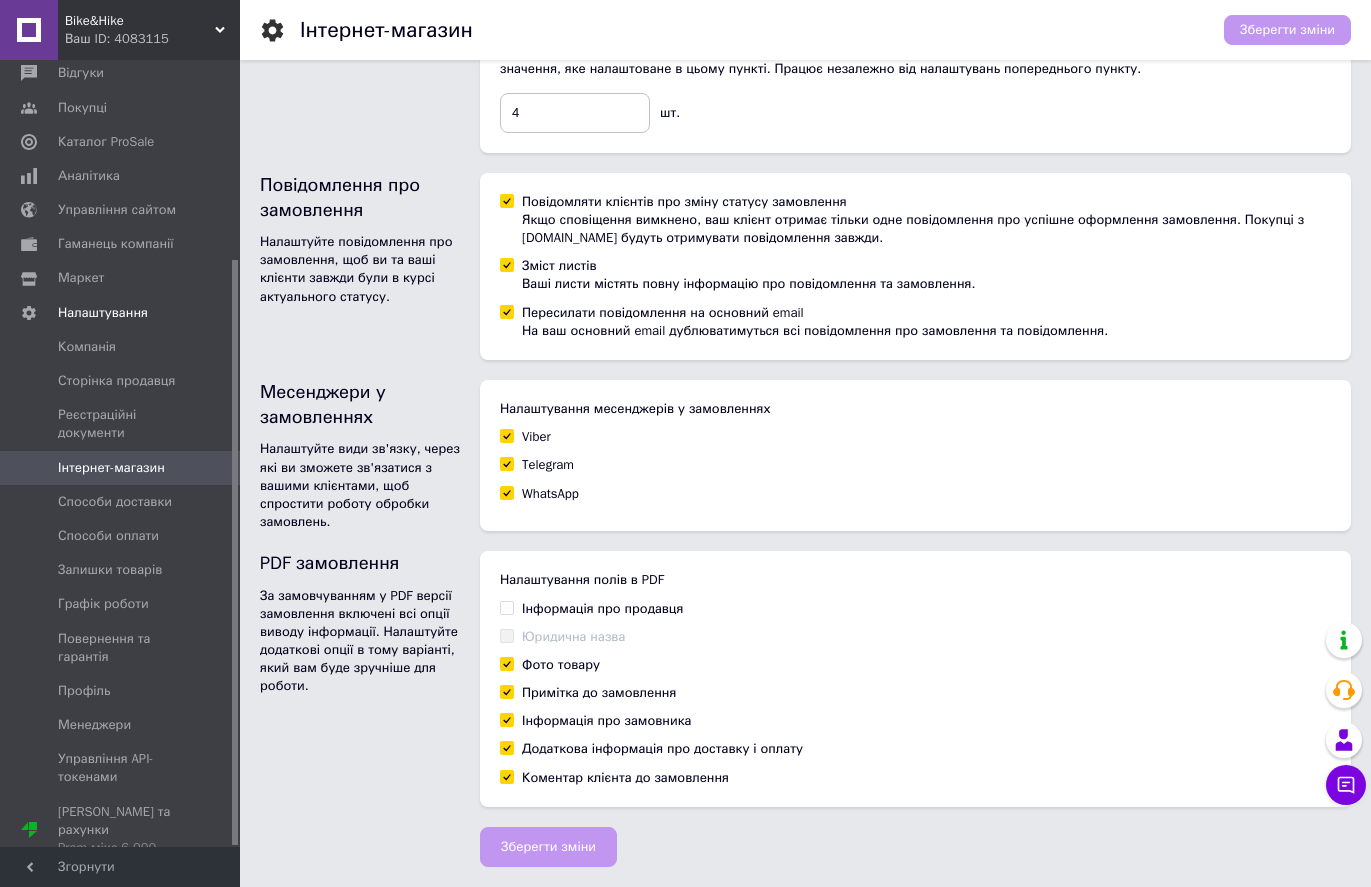 click on "Viber" at bounding box center [506, 435] 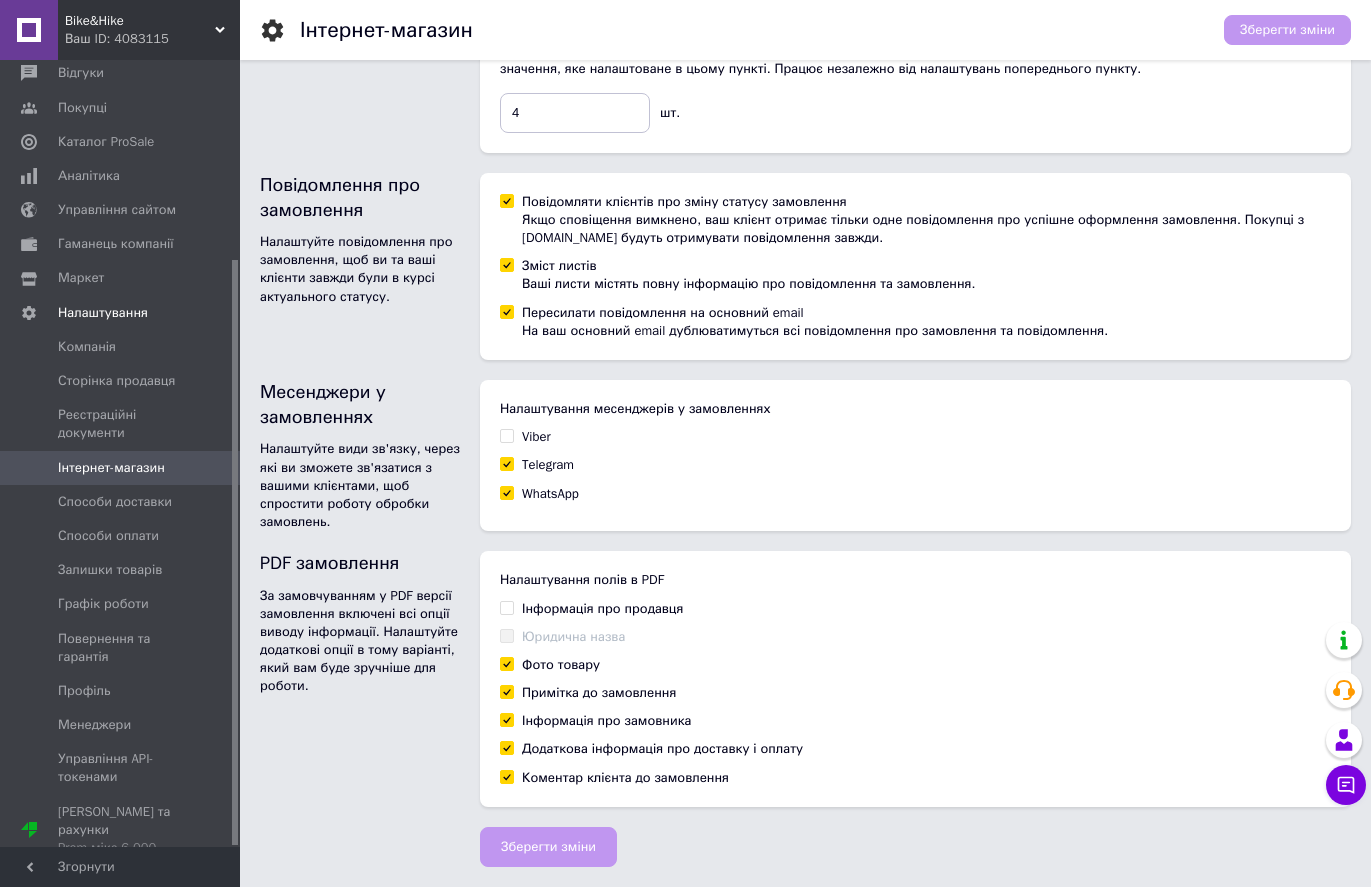 checkbox on "false" 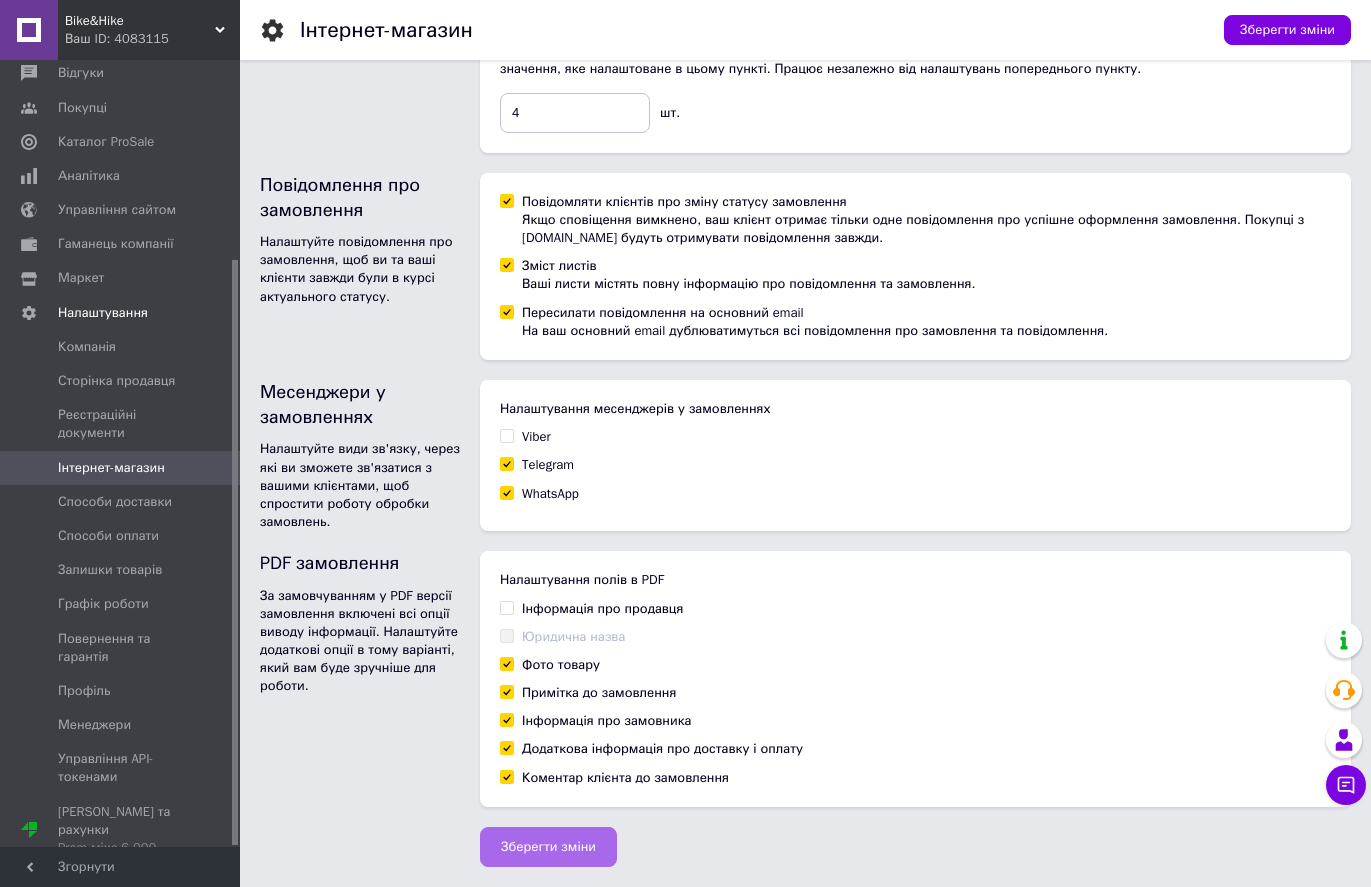 click on "Зберегти зміни" at bounding box center (548, 847) 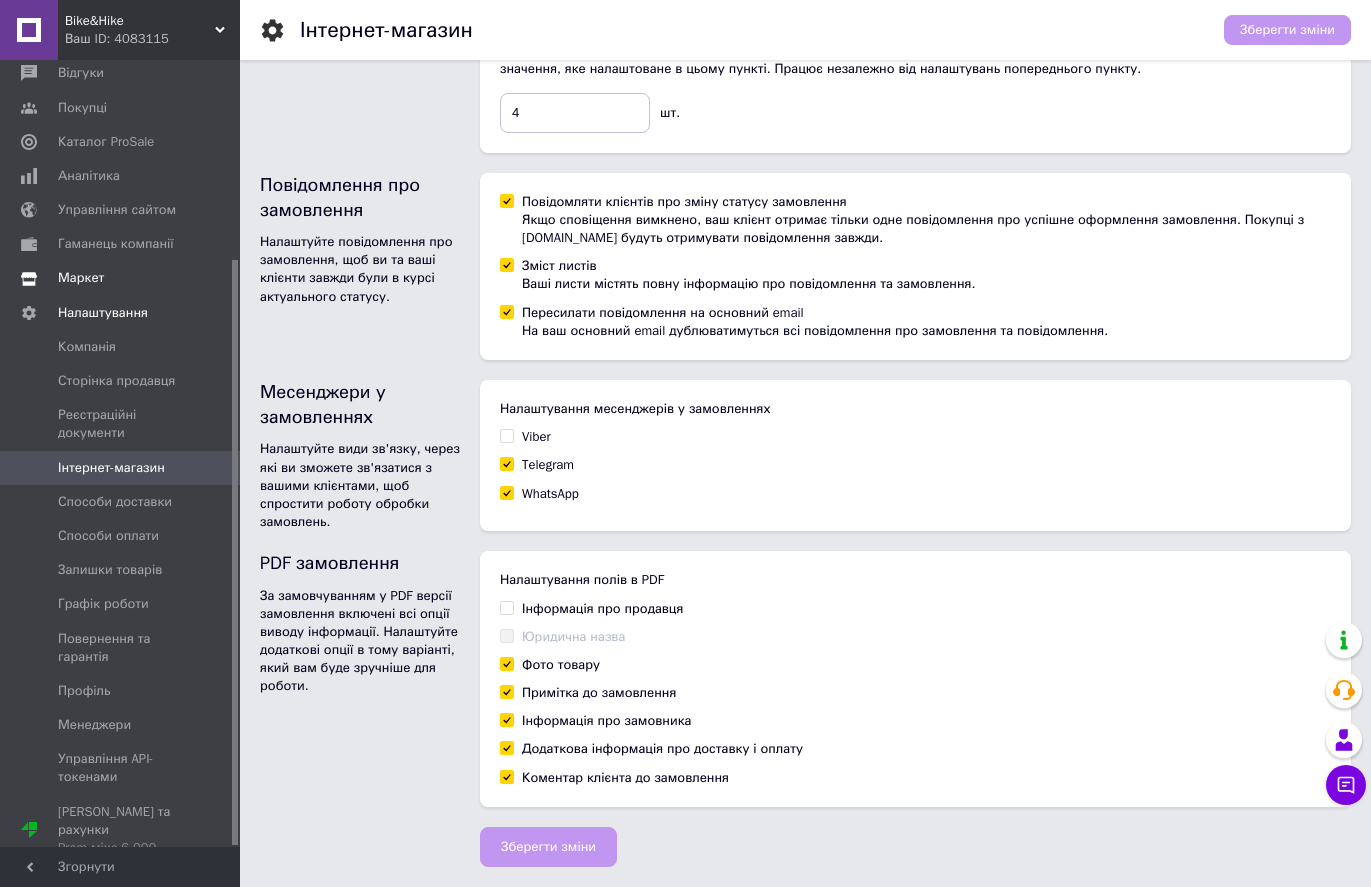 click on "Маркет" at bounding box center (81, 278) 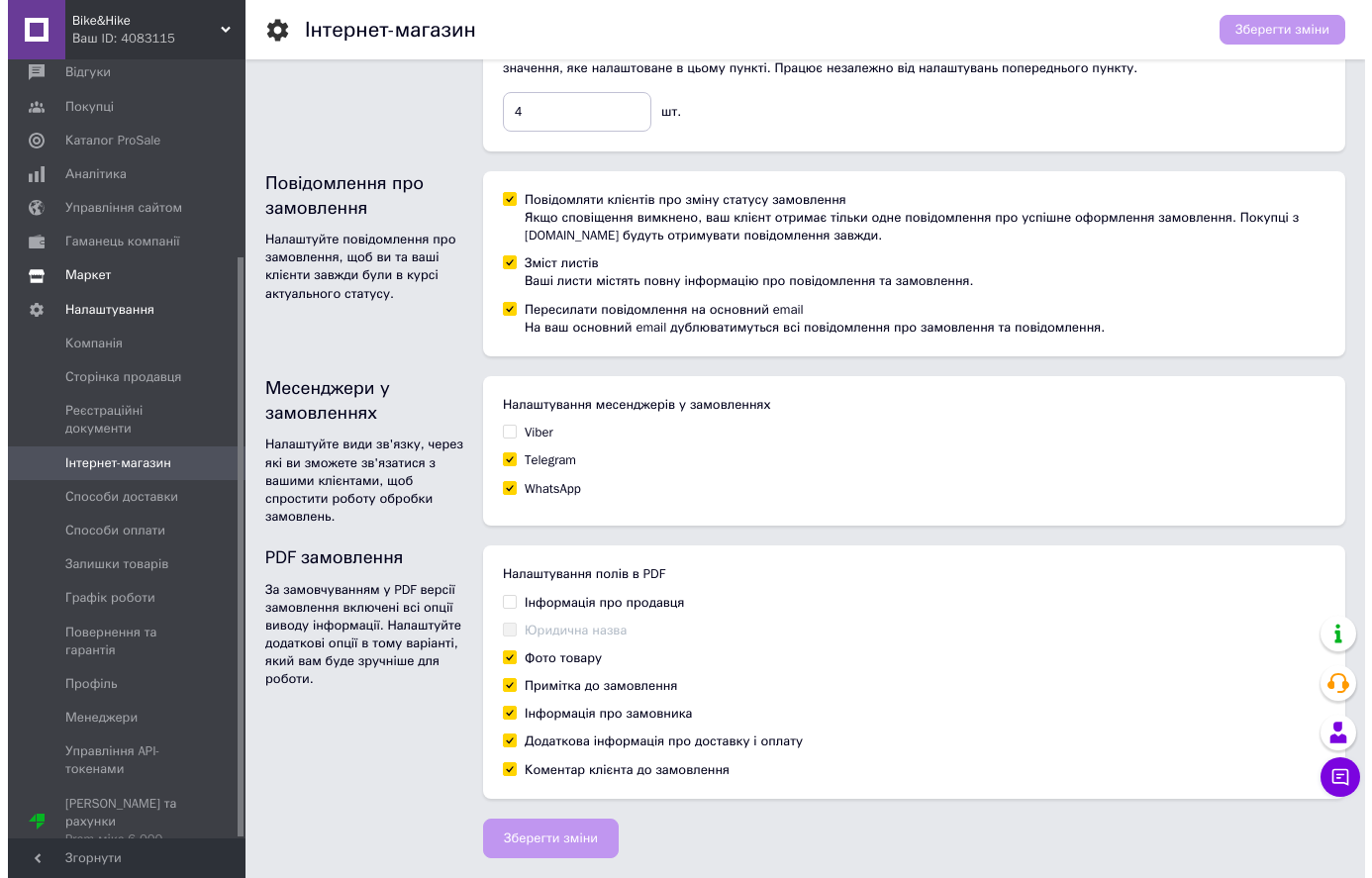 scroll, scrollTop: 0, scrollLeft: 0, axis: both 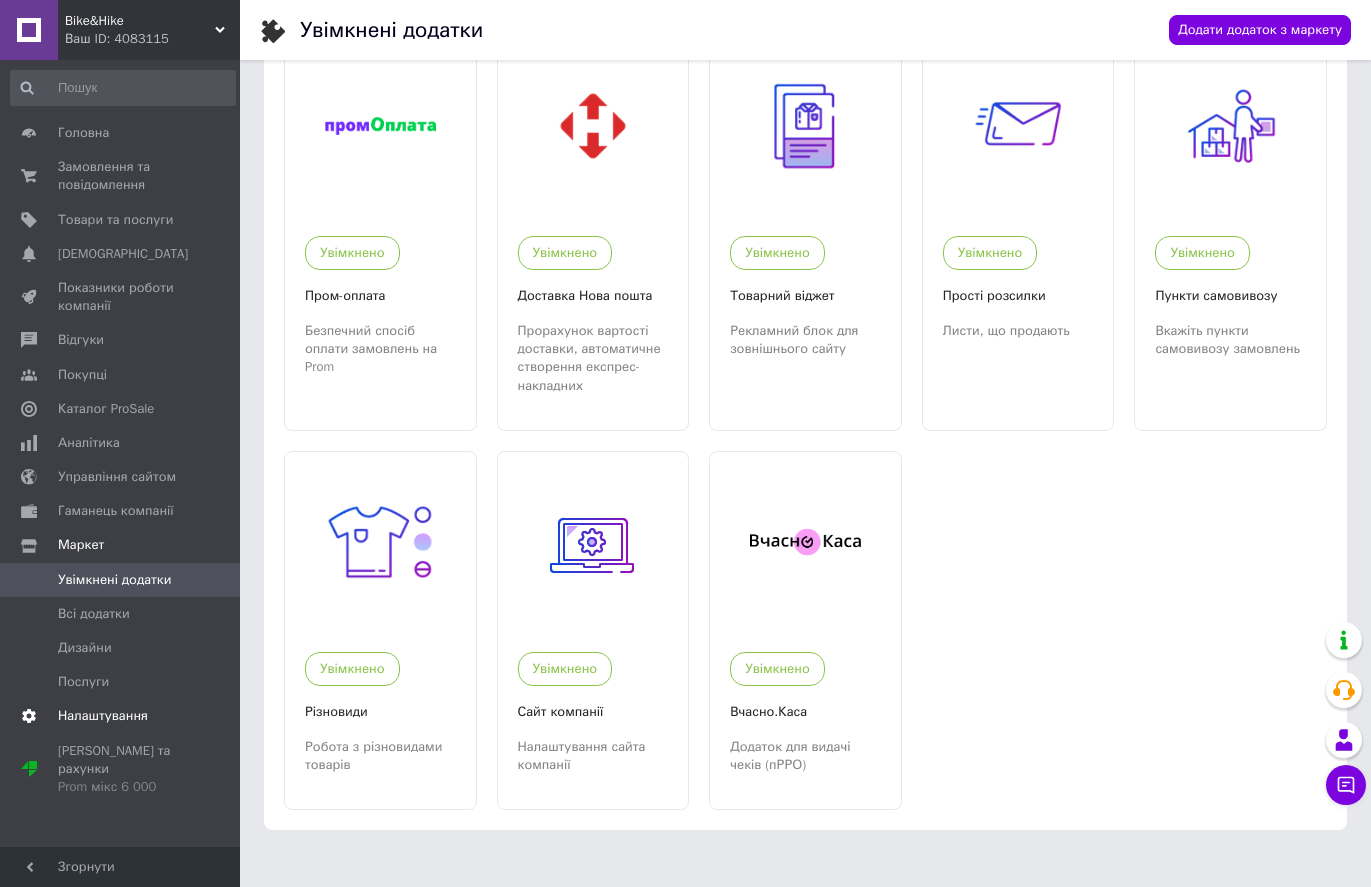 click on "Налаштування" at bounding box center [103, 716] 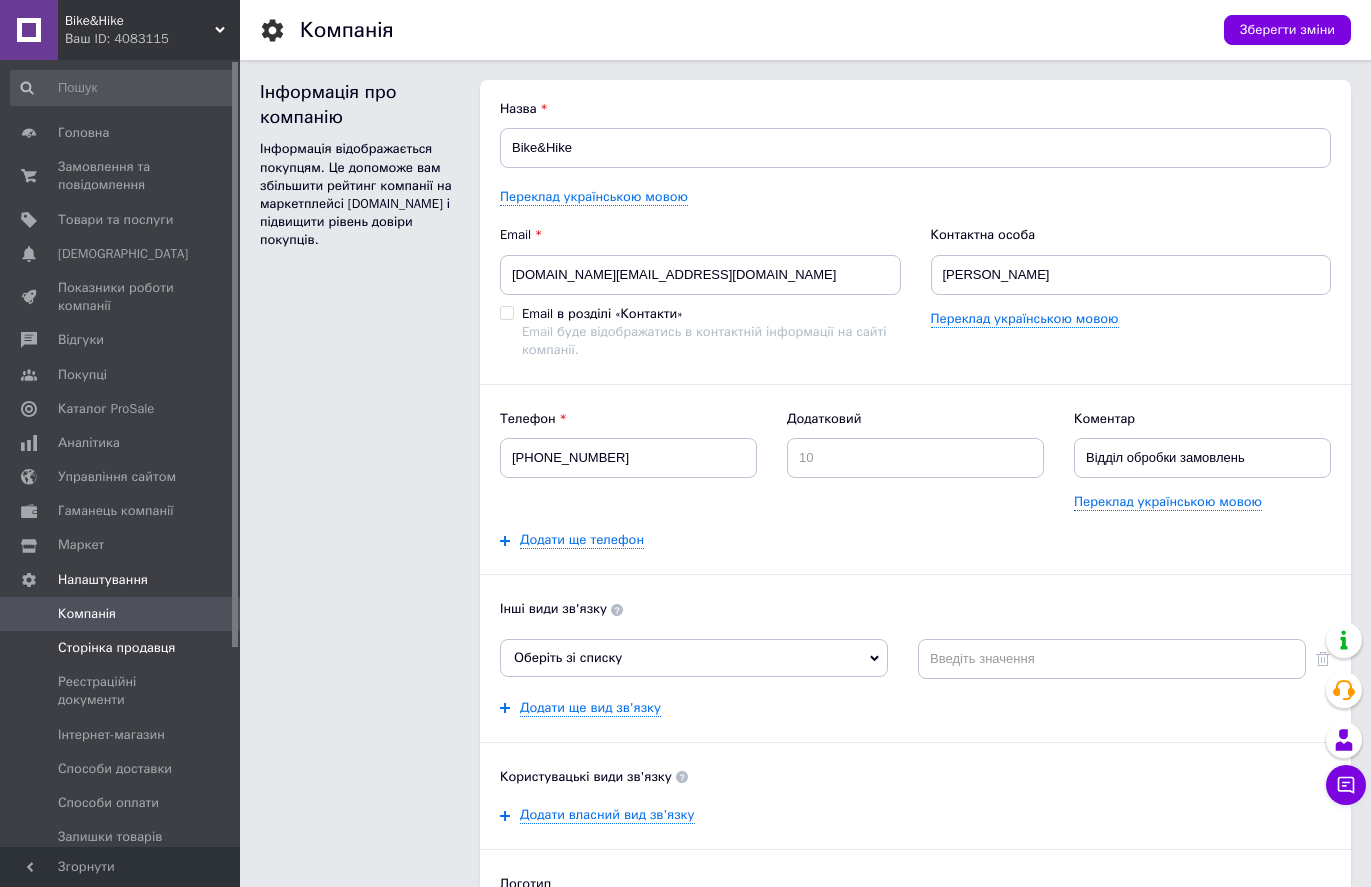 scroll, scrollTop: 0, scrollLeft: 0, axis: both 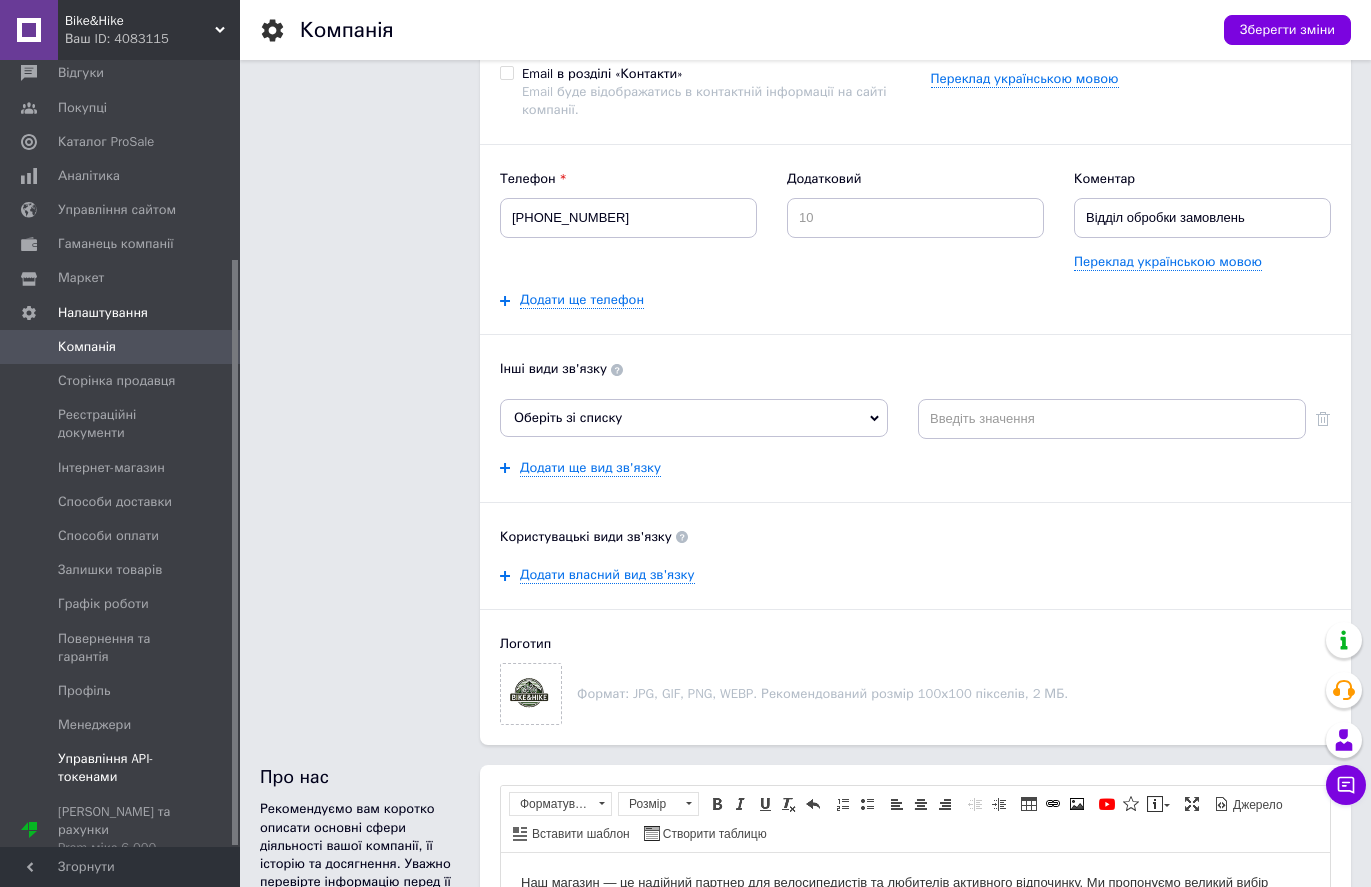 click on "Управління API-токенами" at bounding box center (121, 768) 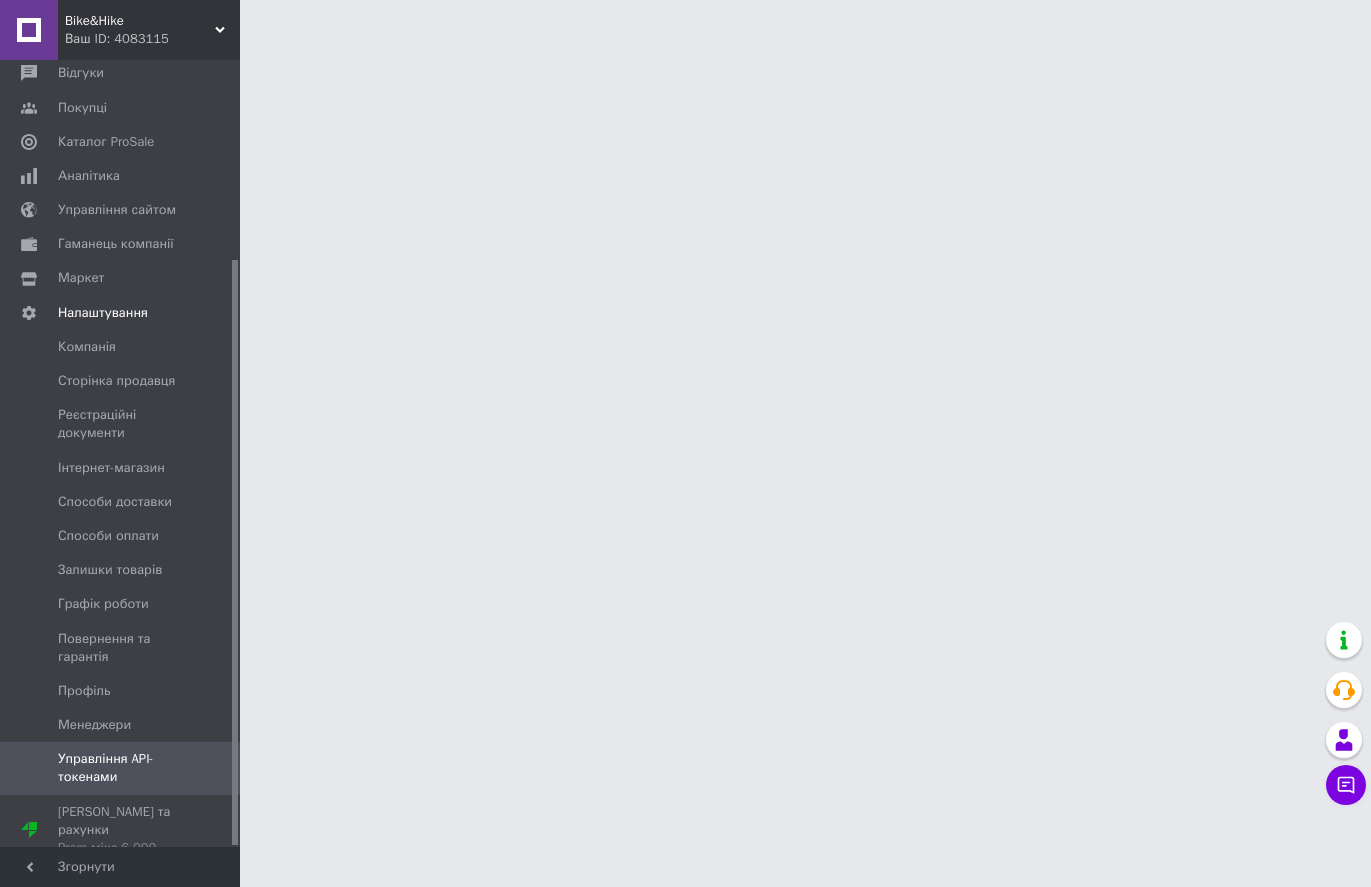 scroll, scrollTop: 0, scrollLeft: 0, axis: both 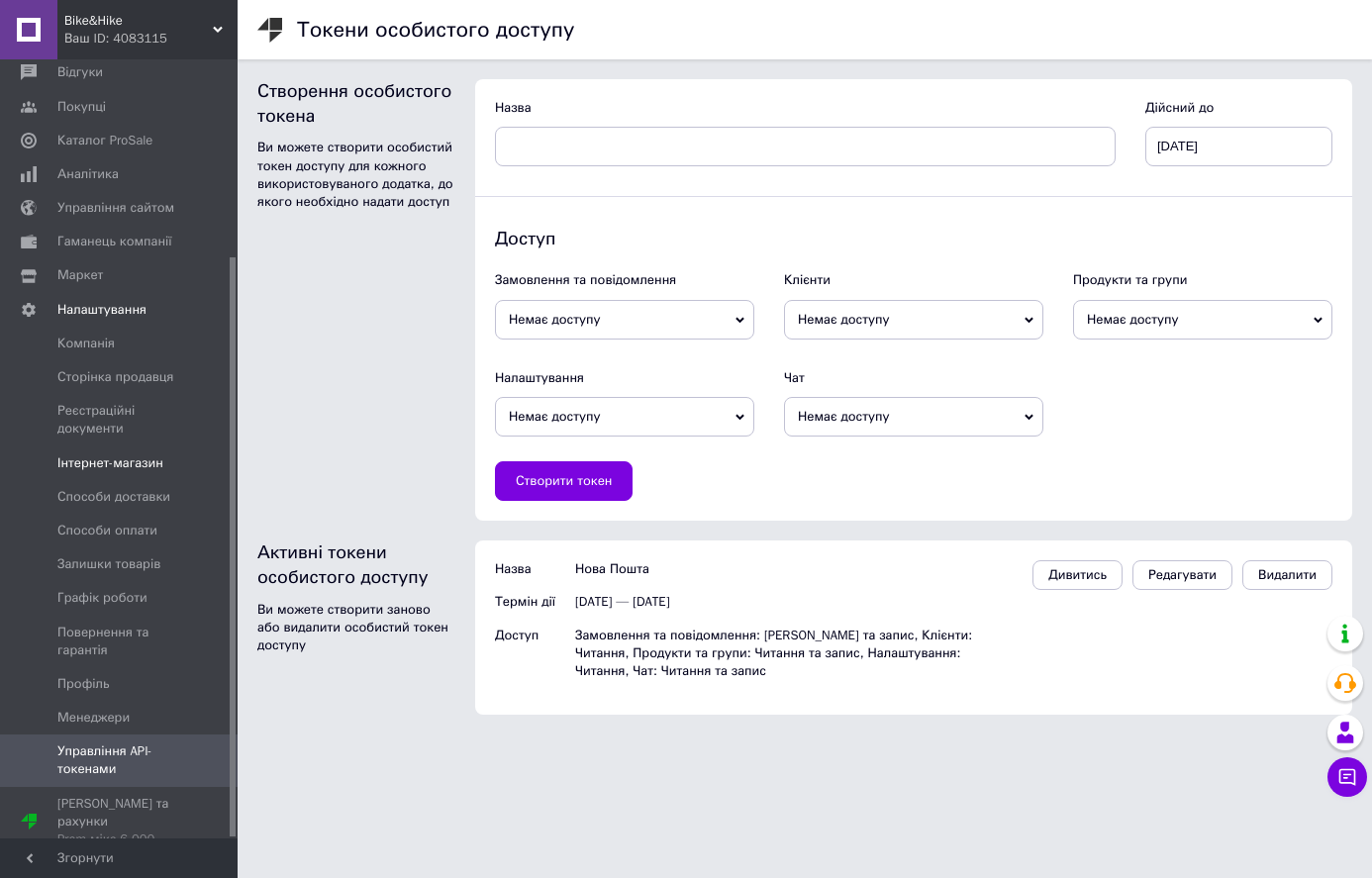 click on "Інтернет-магазин" at bounding box center [110, 463] 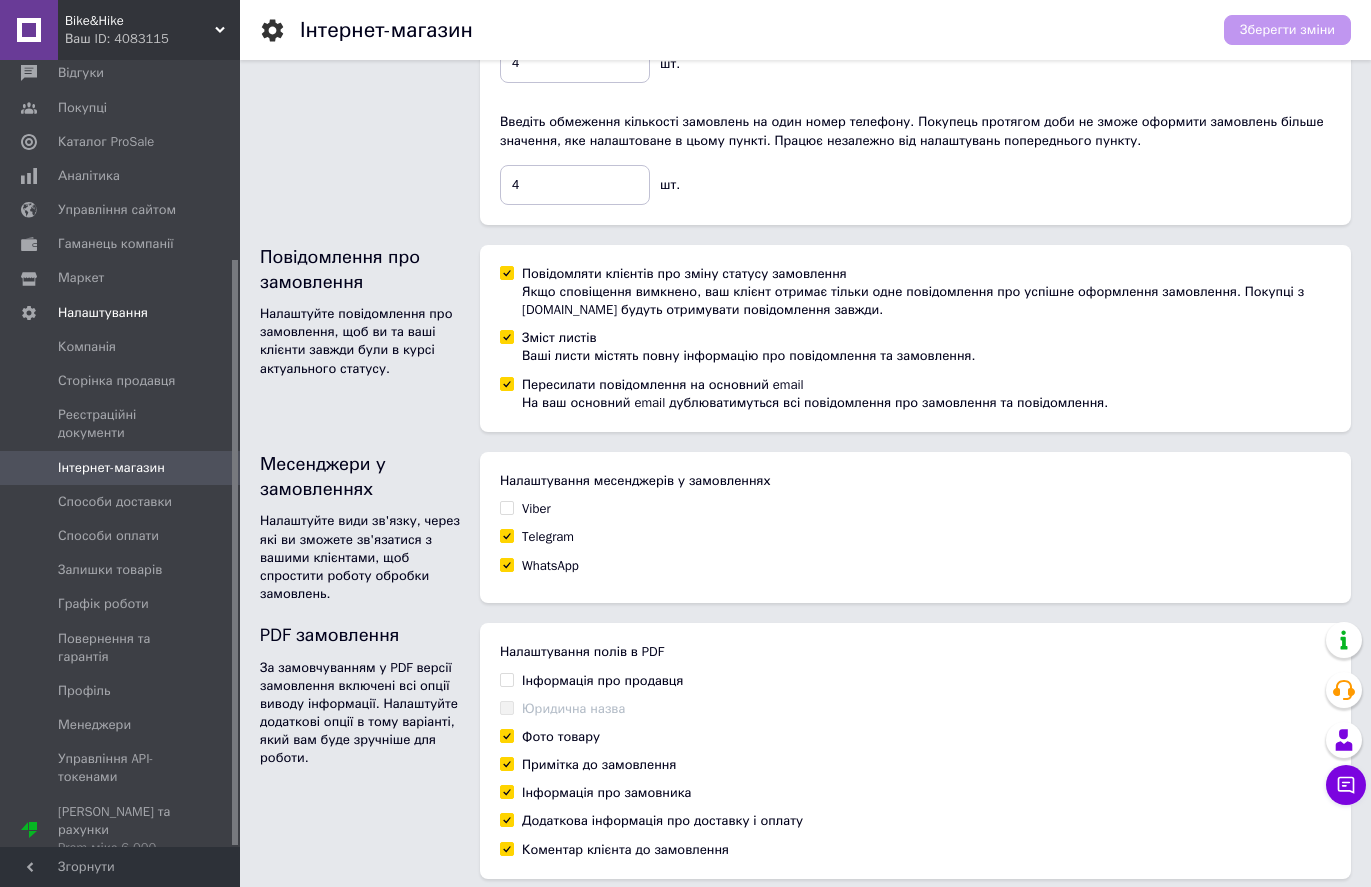 scroll, scrollTop: 1099, scrollLeft: 0, axis: vertical 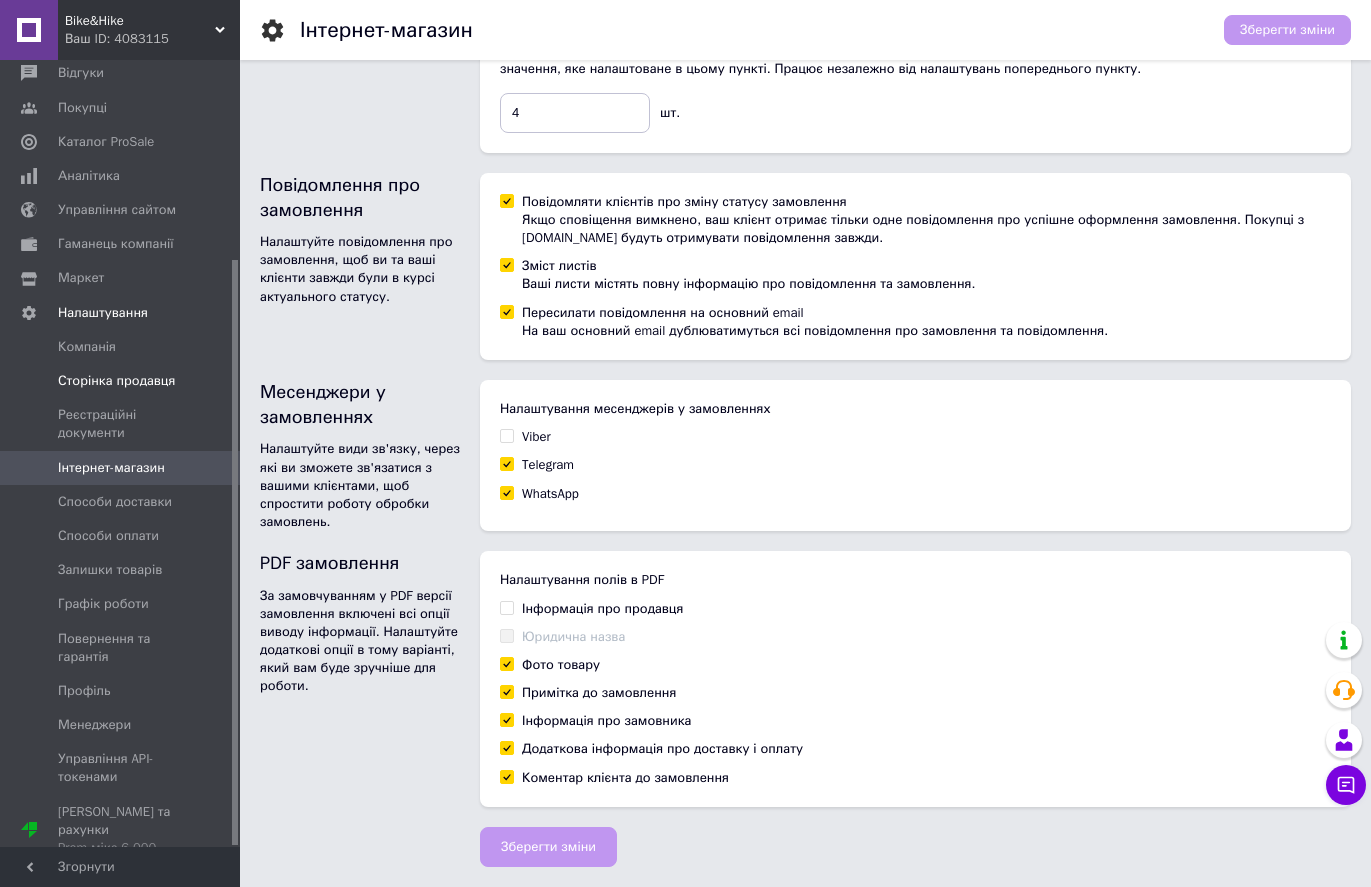 click on "Сторінка продавця" at bounding box center (116, 381) 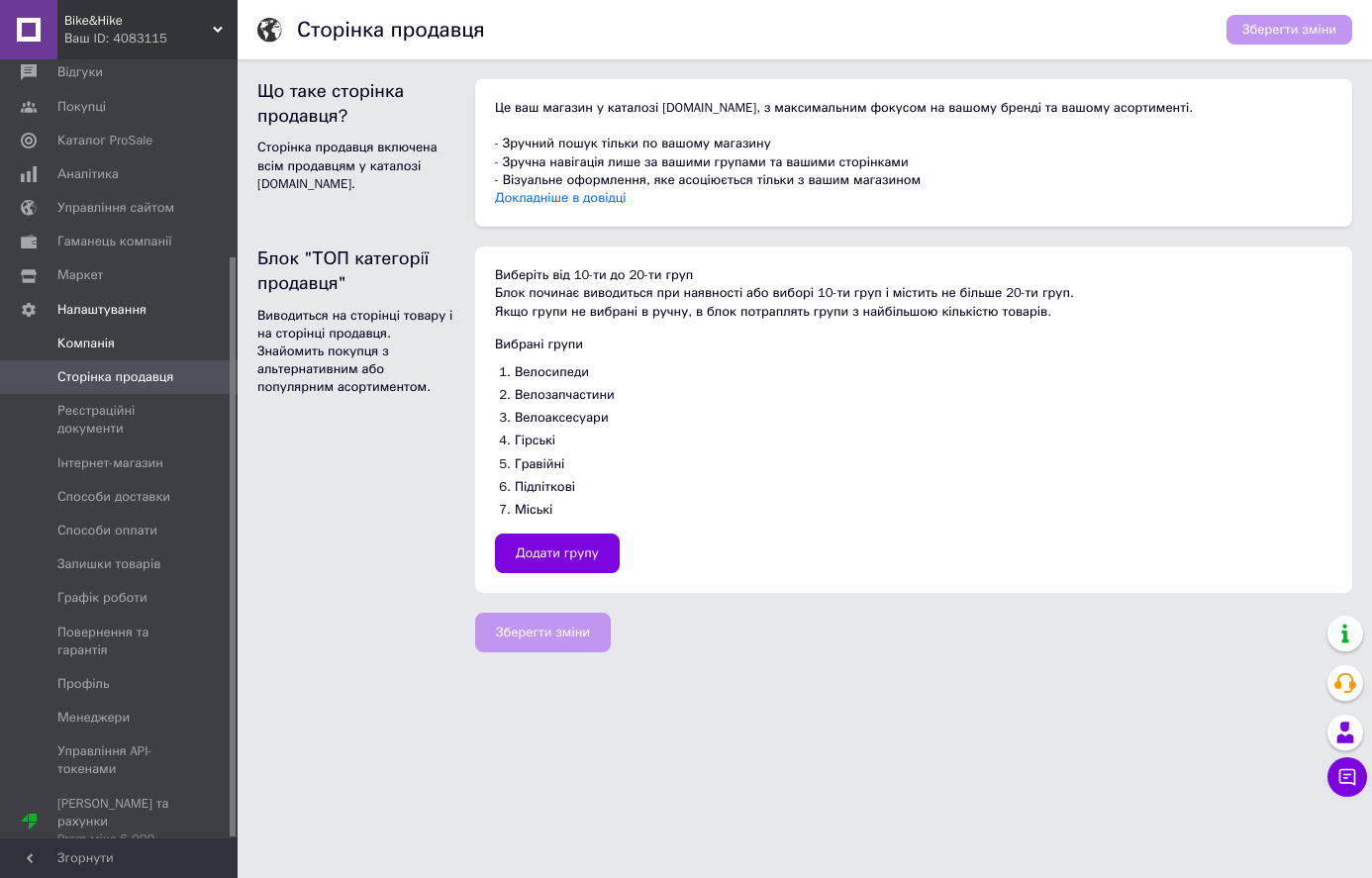 click on "Компанія" at bounding box center (122, 343) 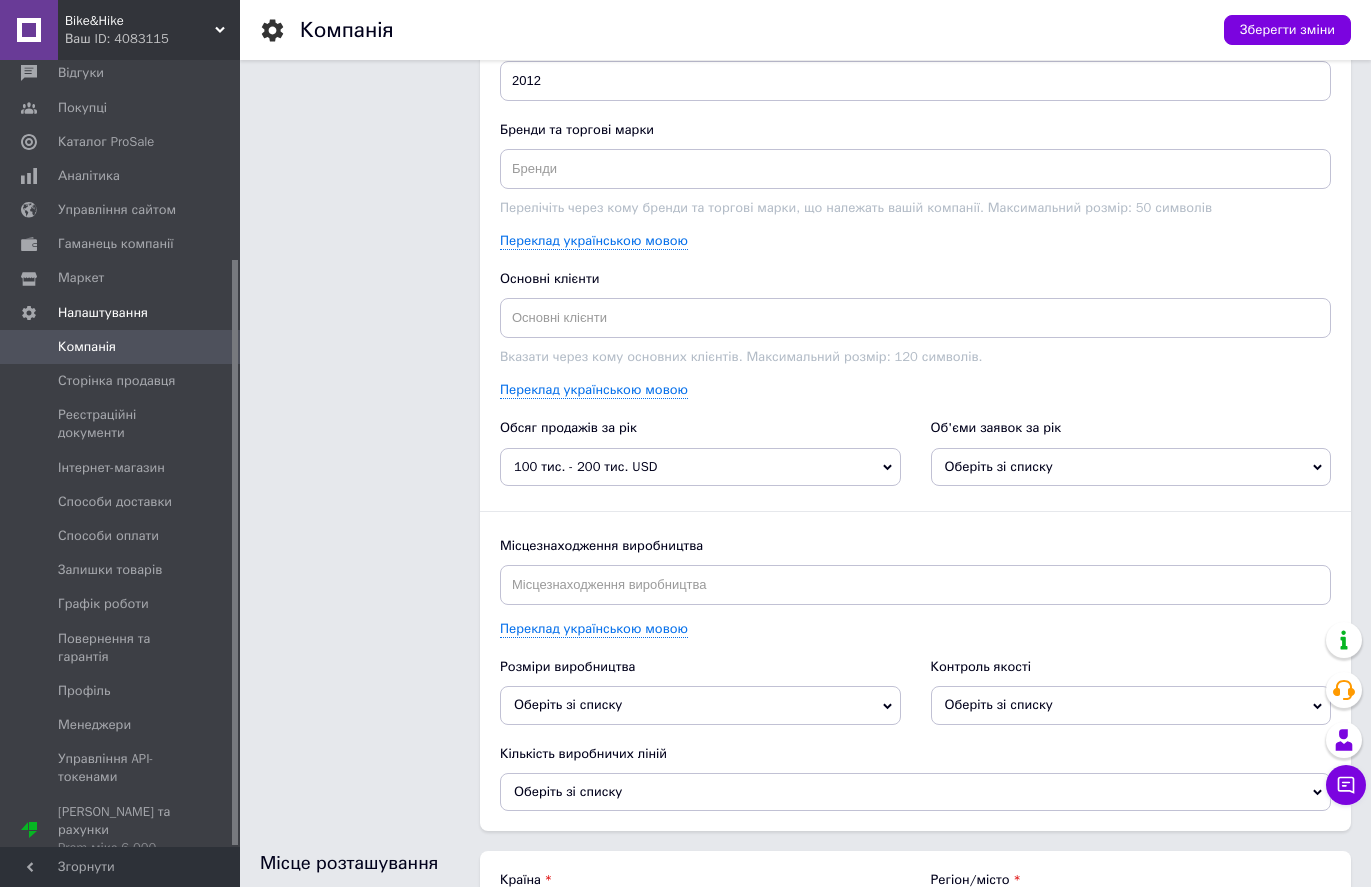scroll, scrollTop: 2686, scrollLeft: 0, axis: vertical 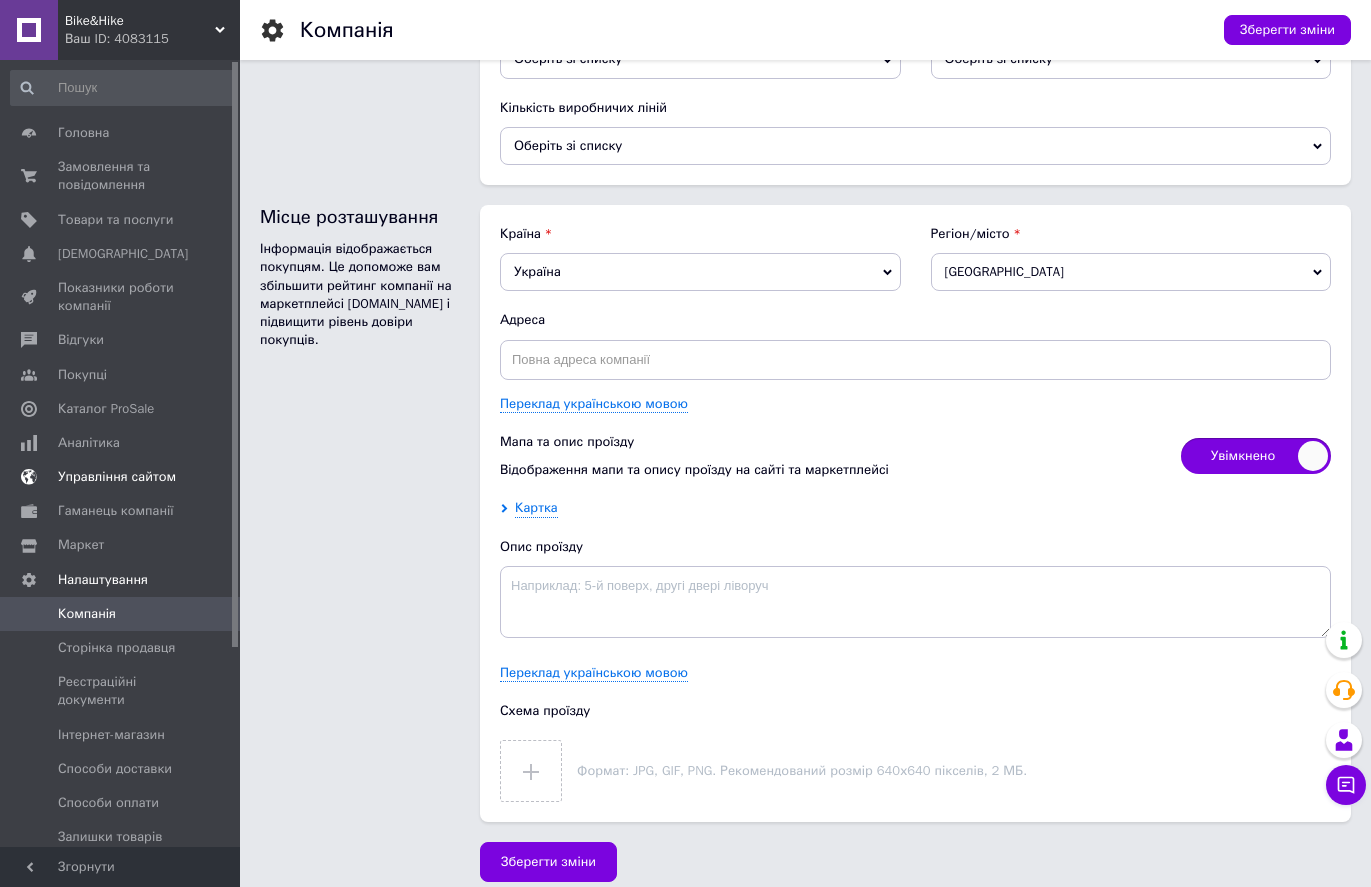 click on "Управління сайтом" at bounding box center (117, 477) 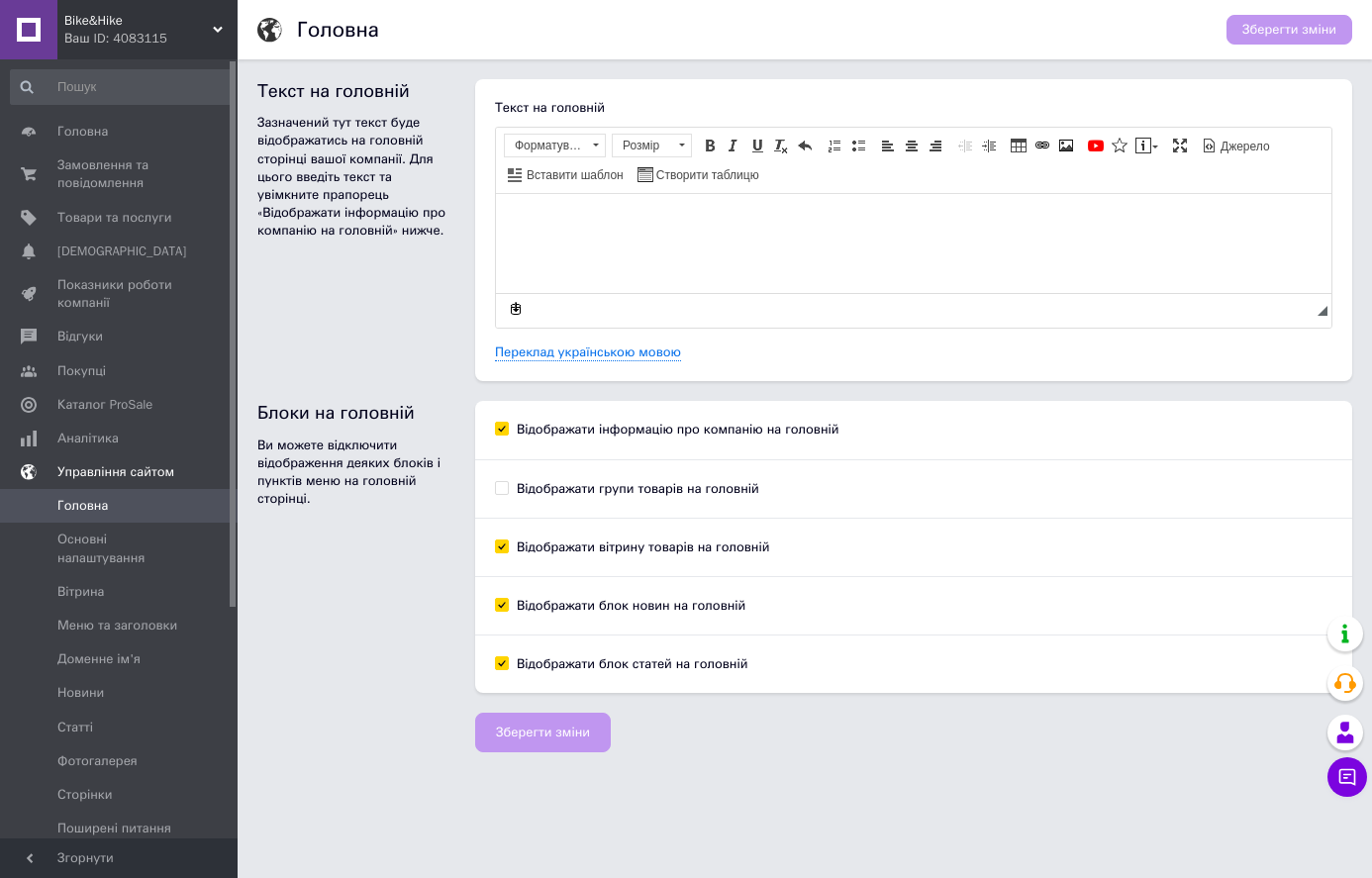 scroll, scrollTop: 0, scrollLeft: 0, axis: both 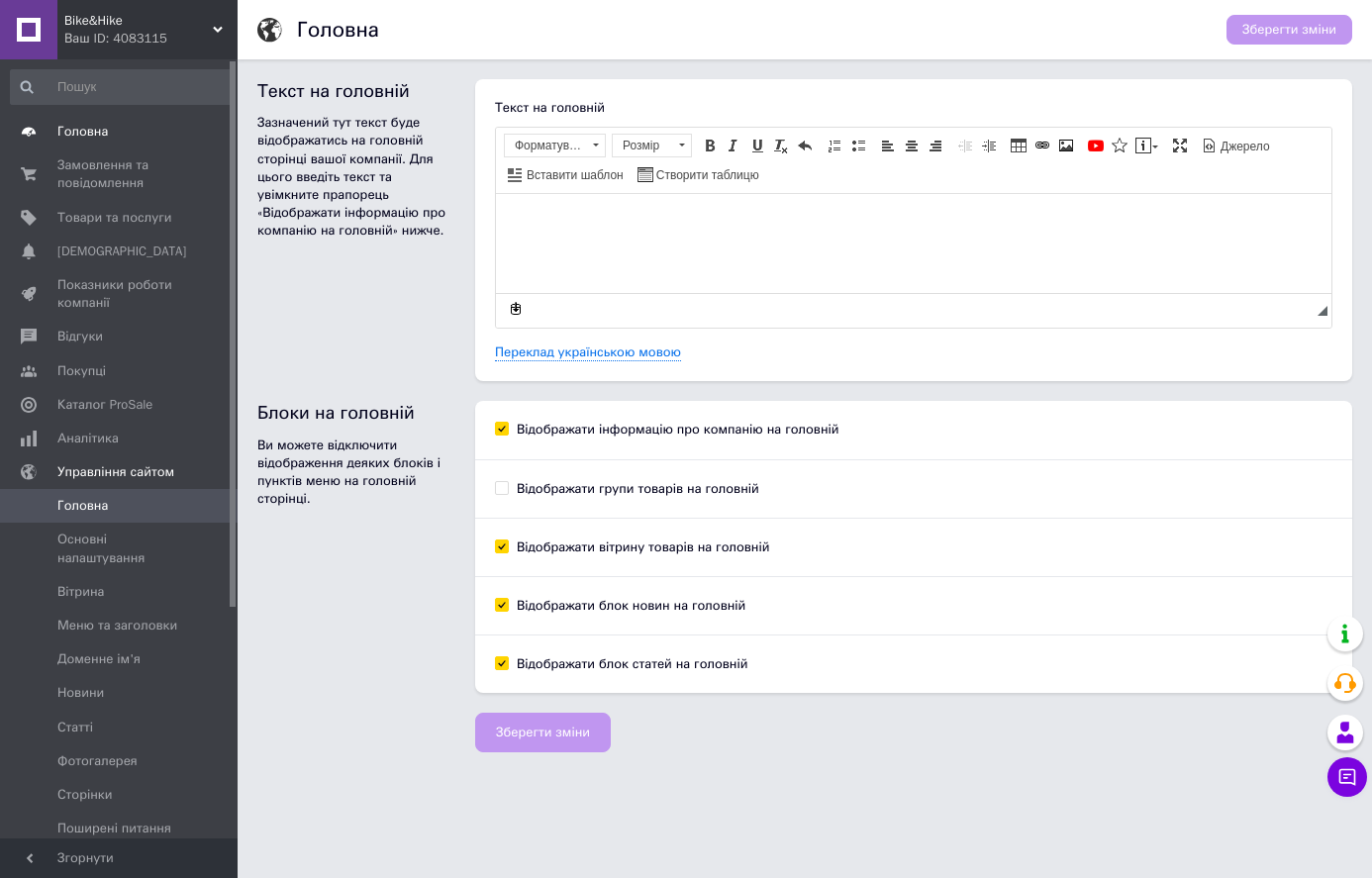 click on "Головна" at bounding box center [82, 132] 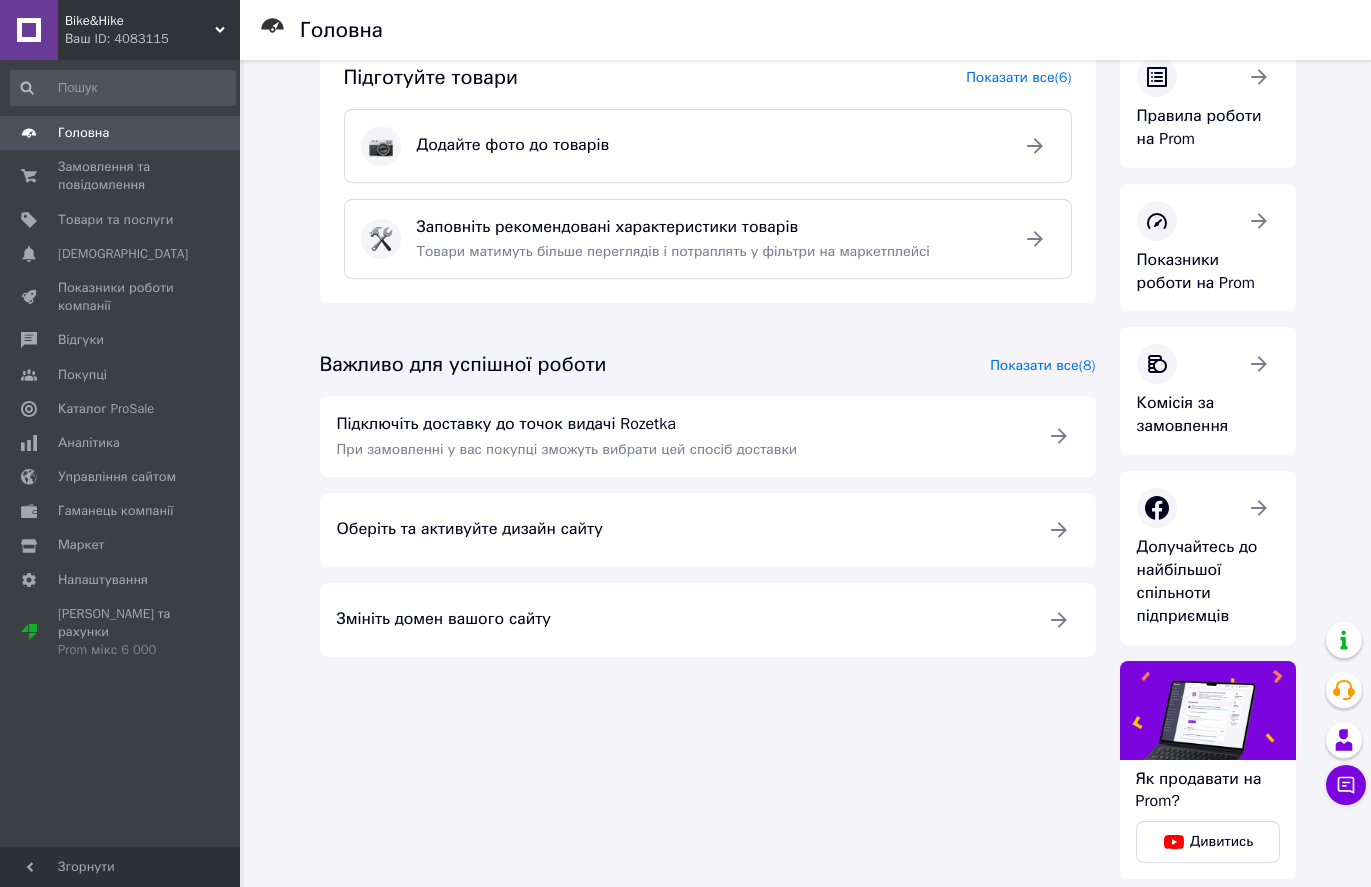 scroll, scrollTop: 92, scrollLeft: 0, axis: vertical 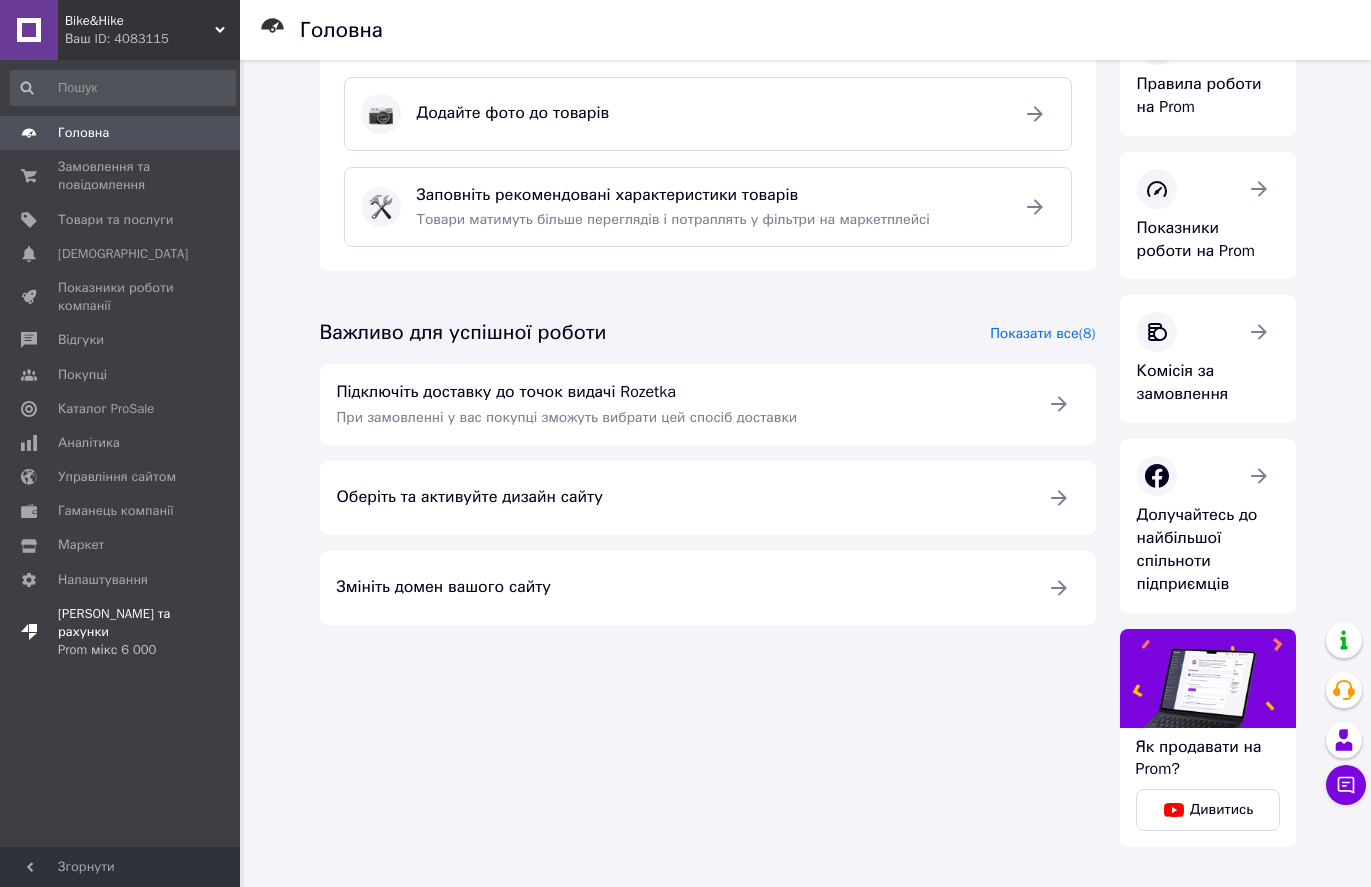 click on "[PERSON_NAME] та рахунки Prom мікс 6 000" at bounding box center (121, 632) 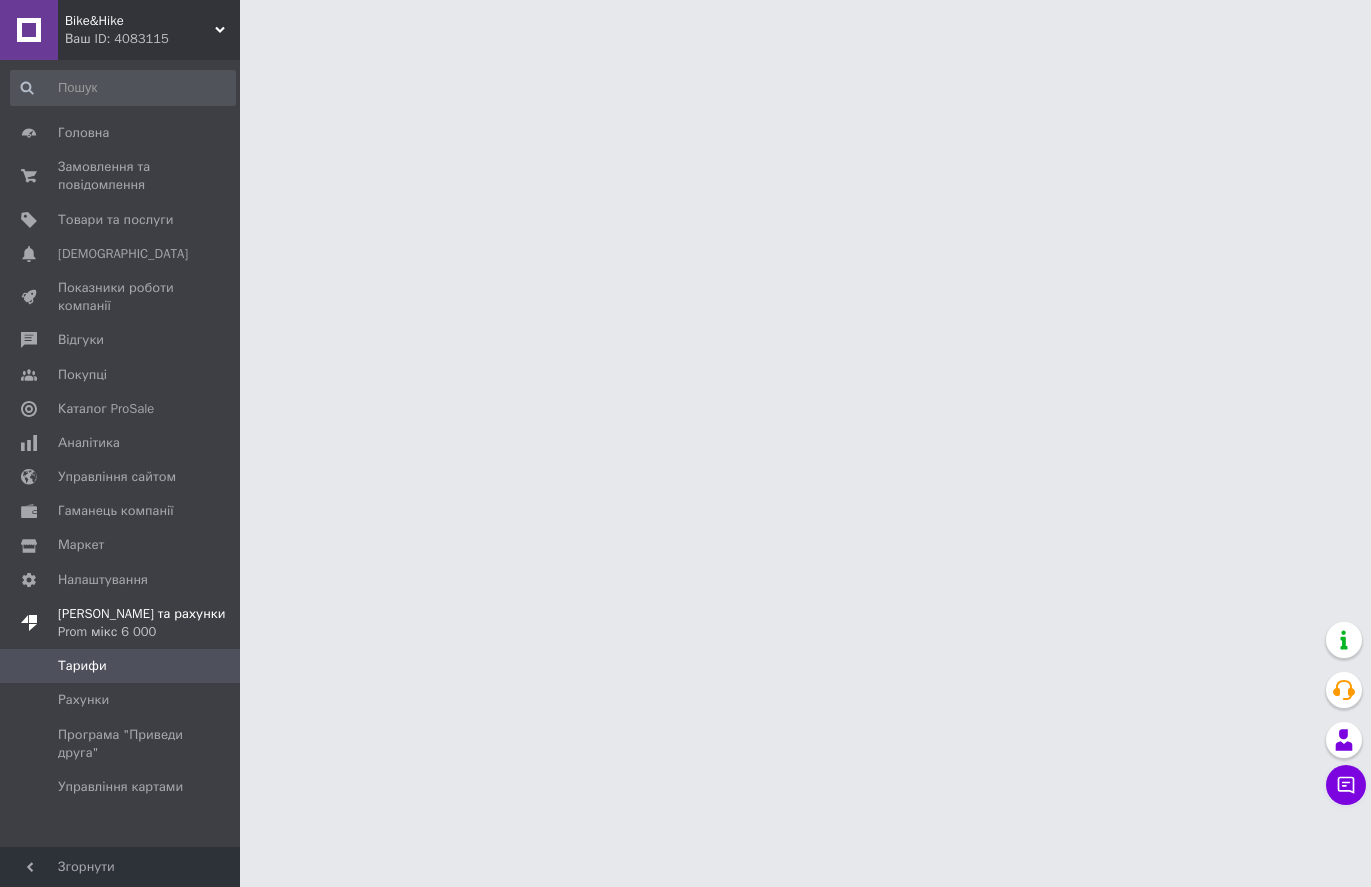 scroll, scrollTop: 0, scrollLeft: 0, axis: both 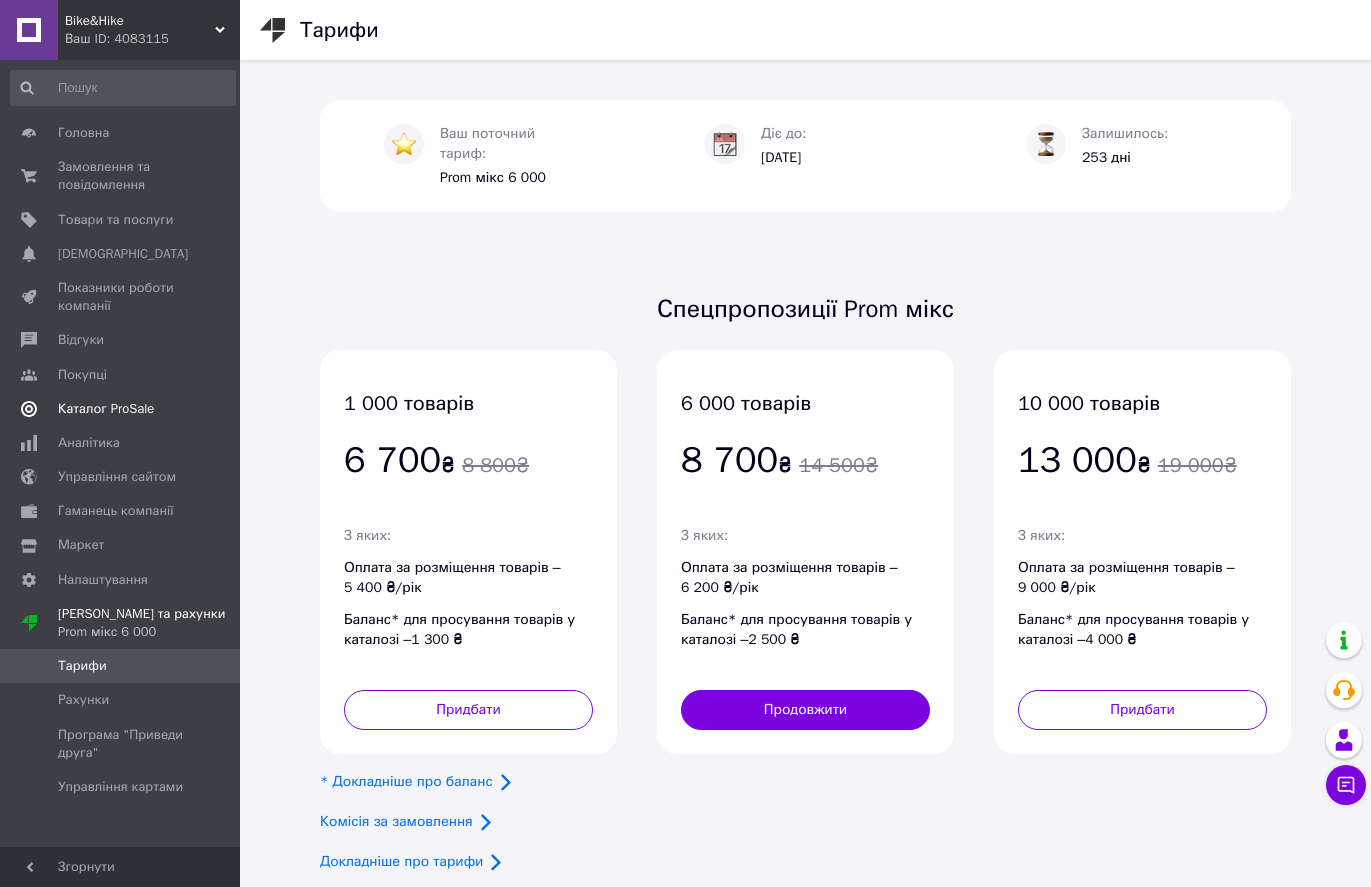click on "Каталог ProSale" at bounding box center [106, 409] 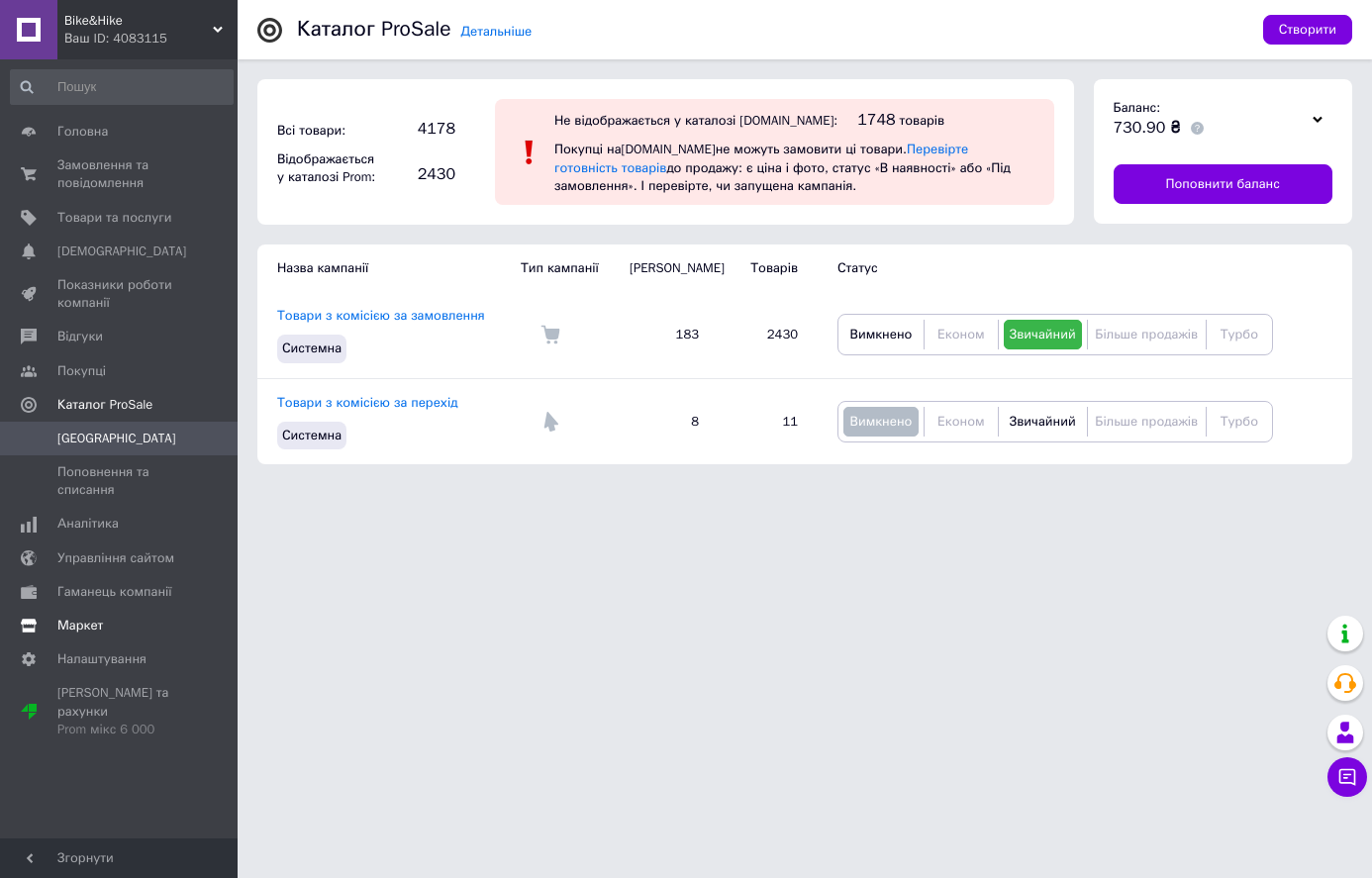 click on "Маркет" at bounding box center (80, 626) 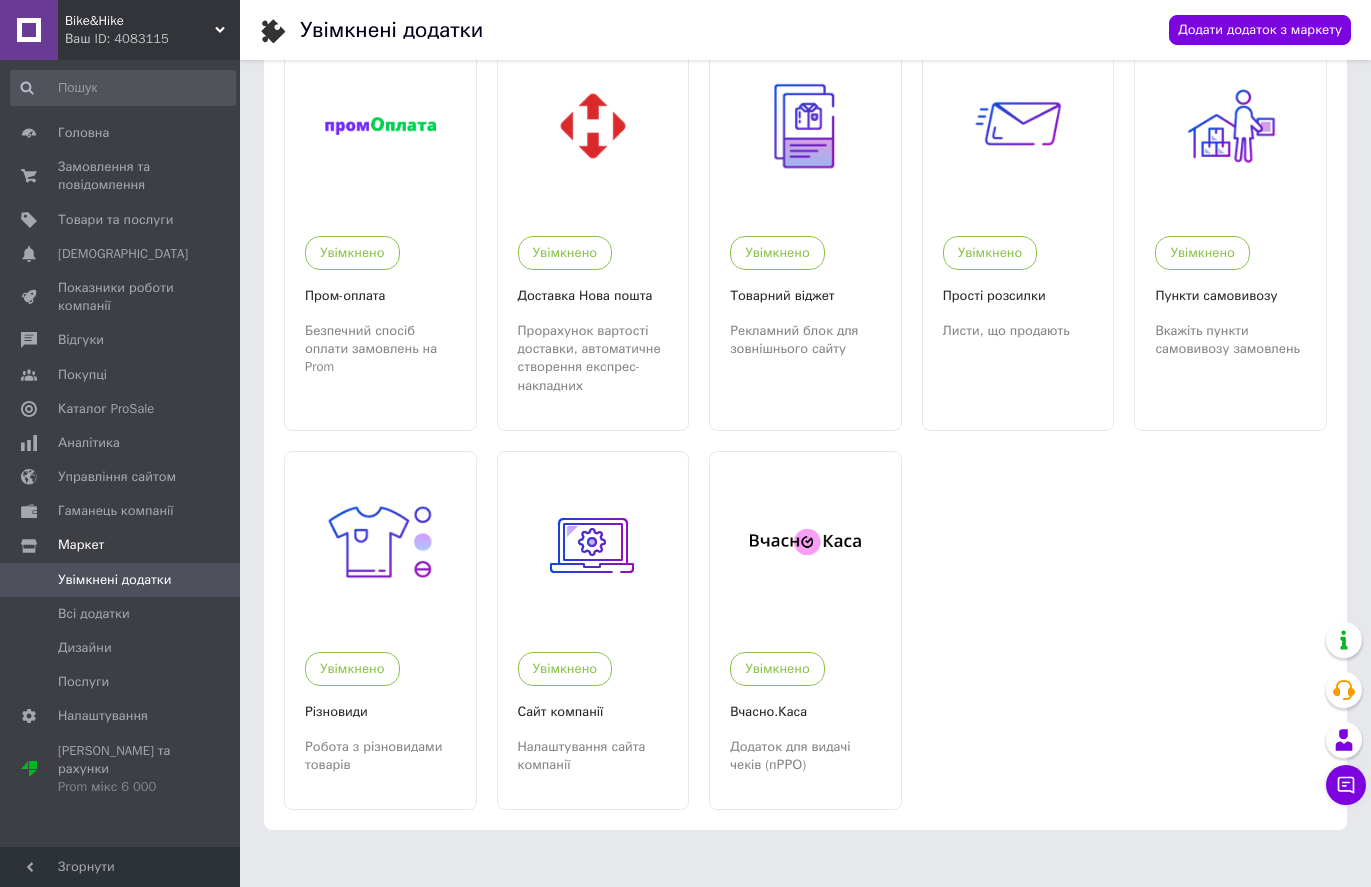 scroll, scrollTop: 0, scrollLeft: 0, axis: both 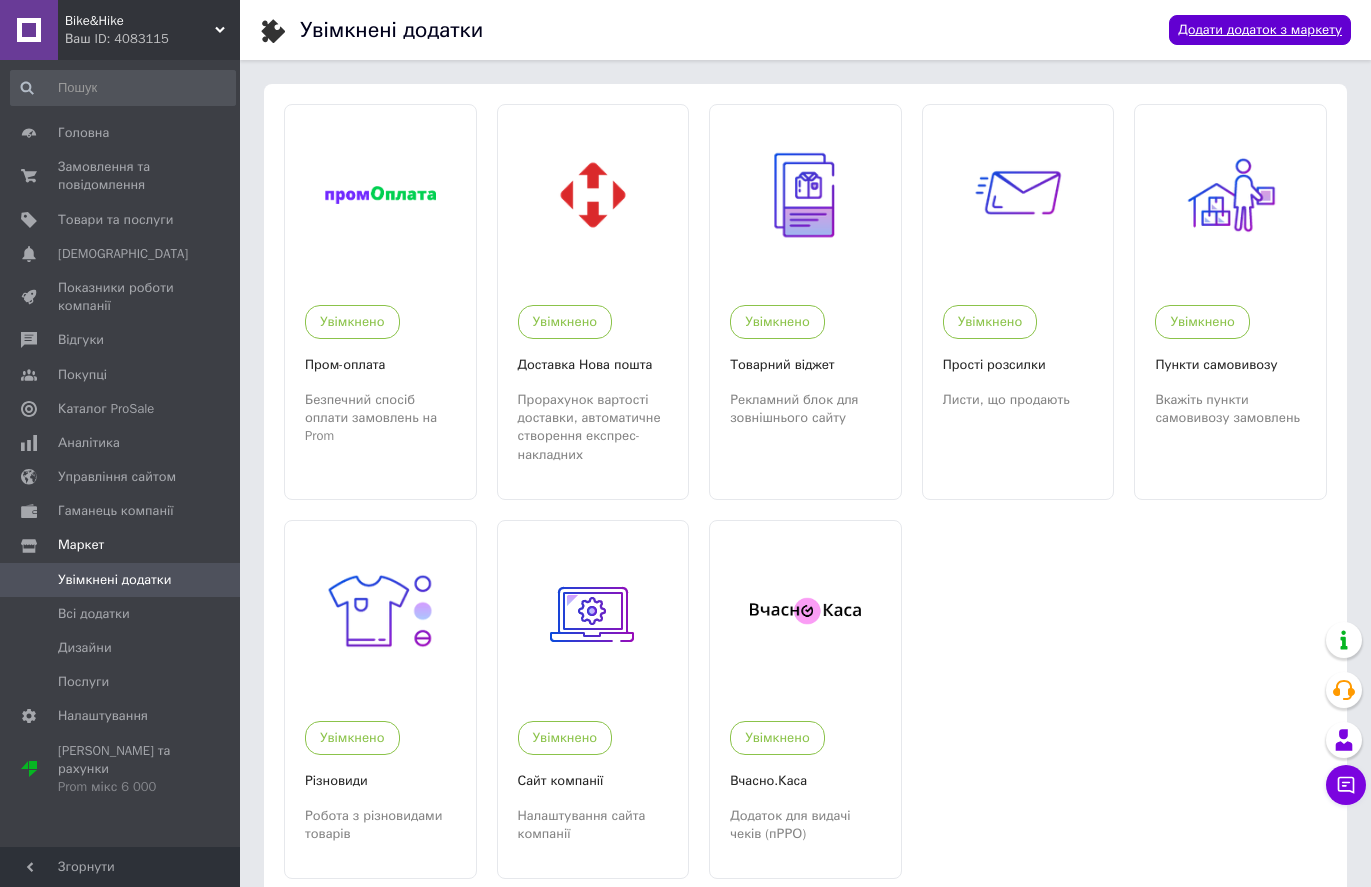 click on "Додати додаток з маркету" at bounding box center [1260, 30] 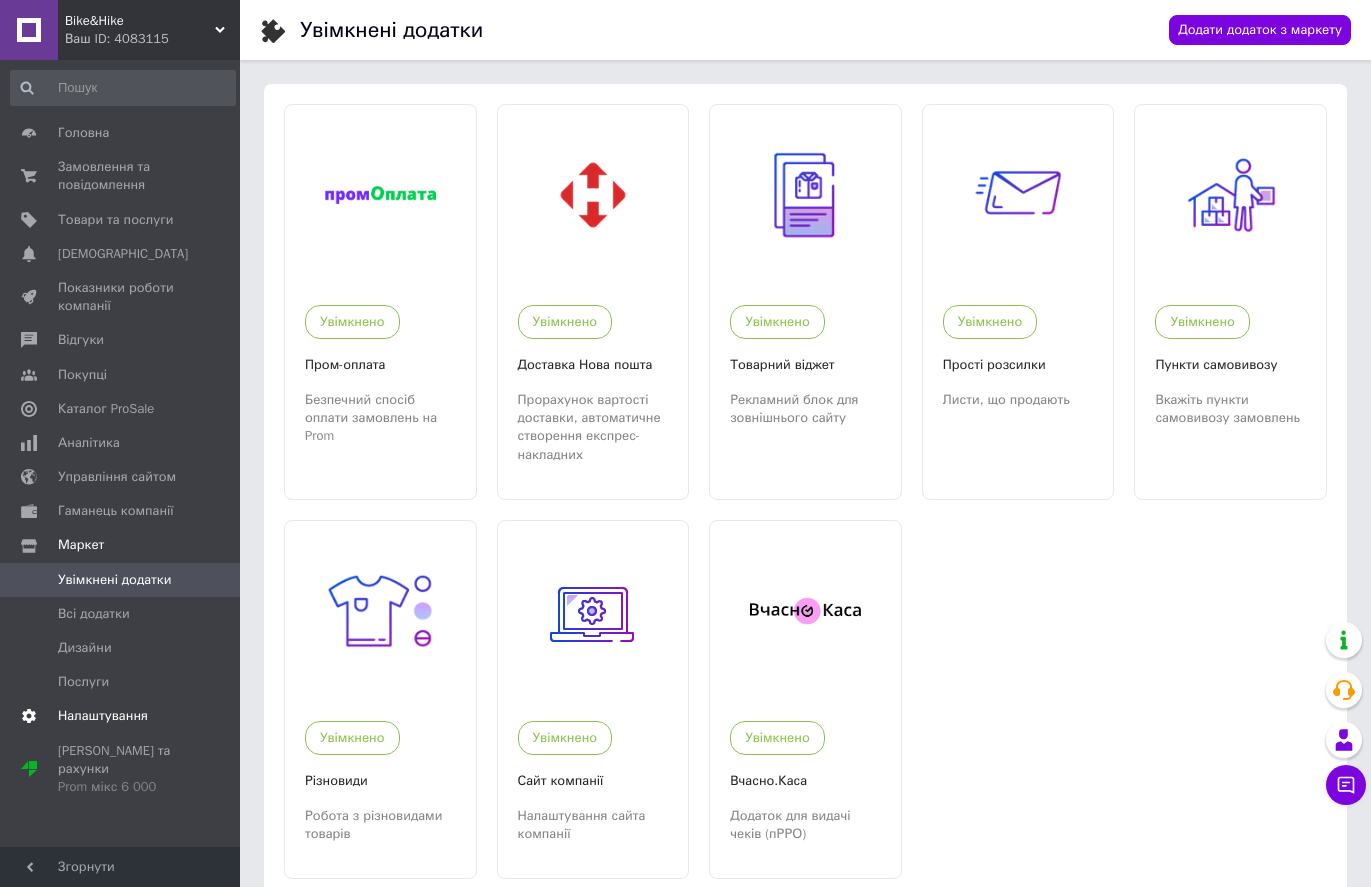 click on "Налаштування" at bounding box center [103, 716] 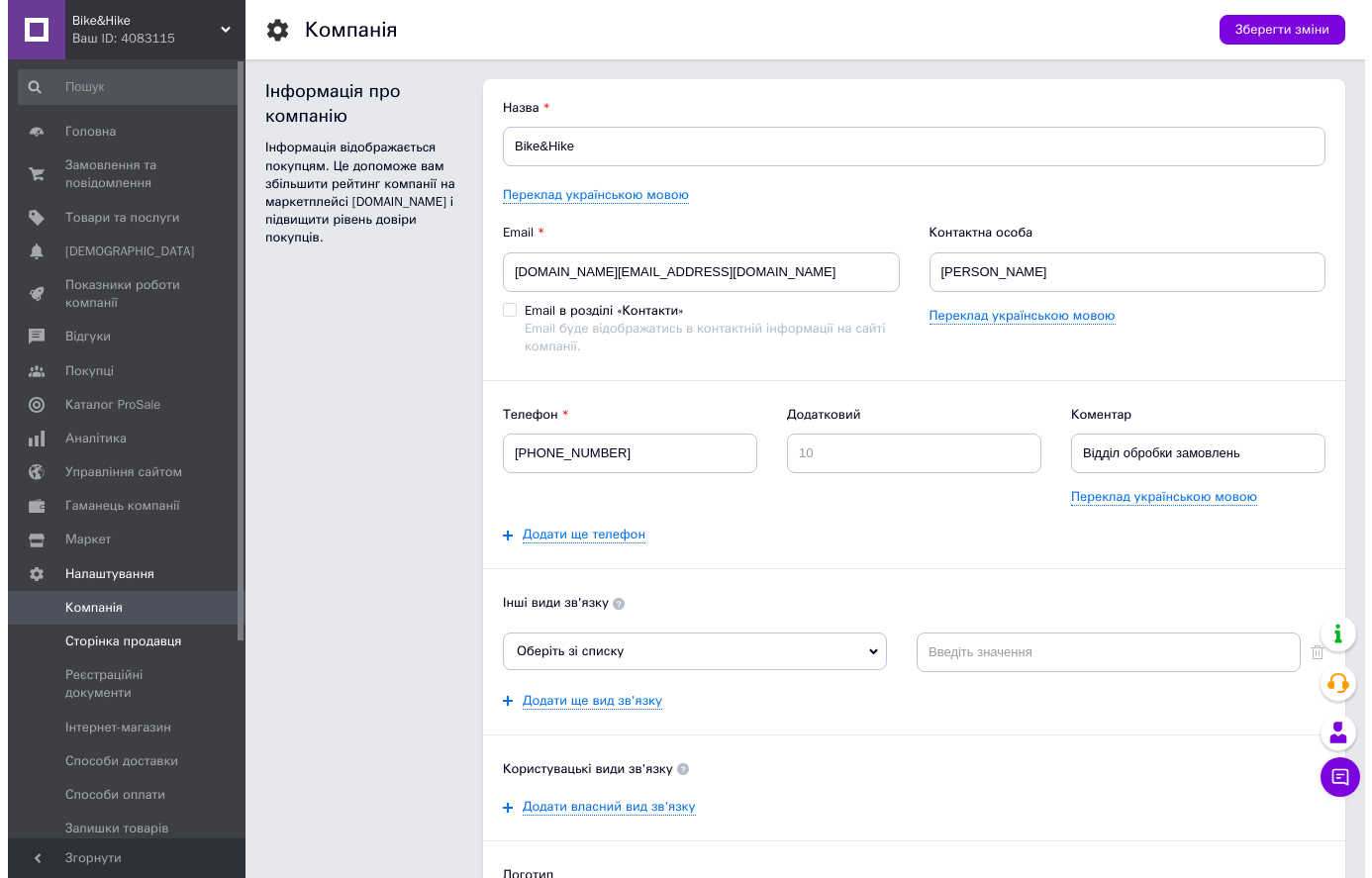scroll, scrollTop: 0, scrollLeft: 0, axis: both 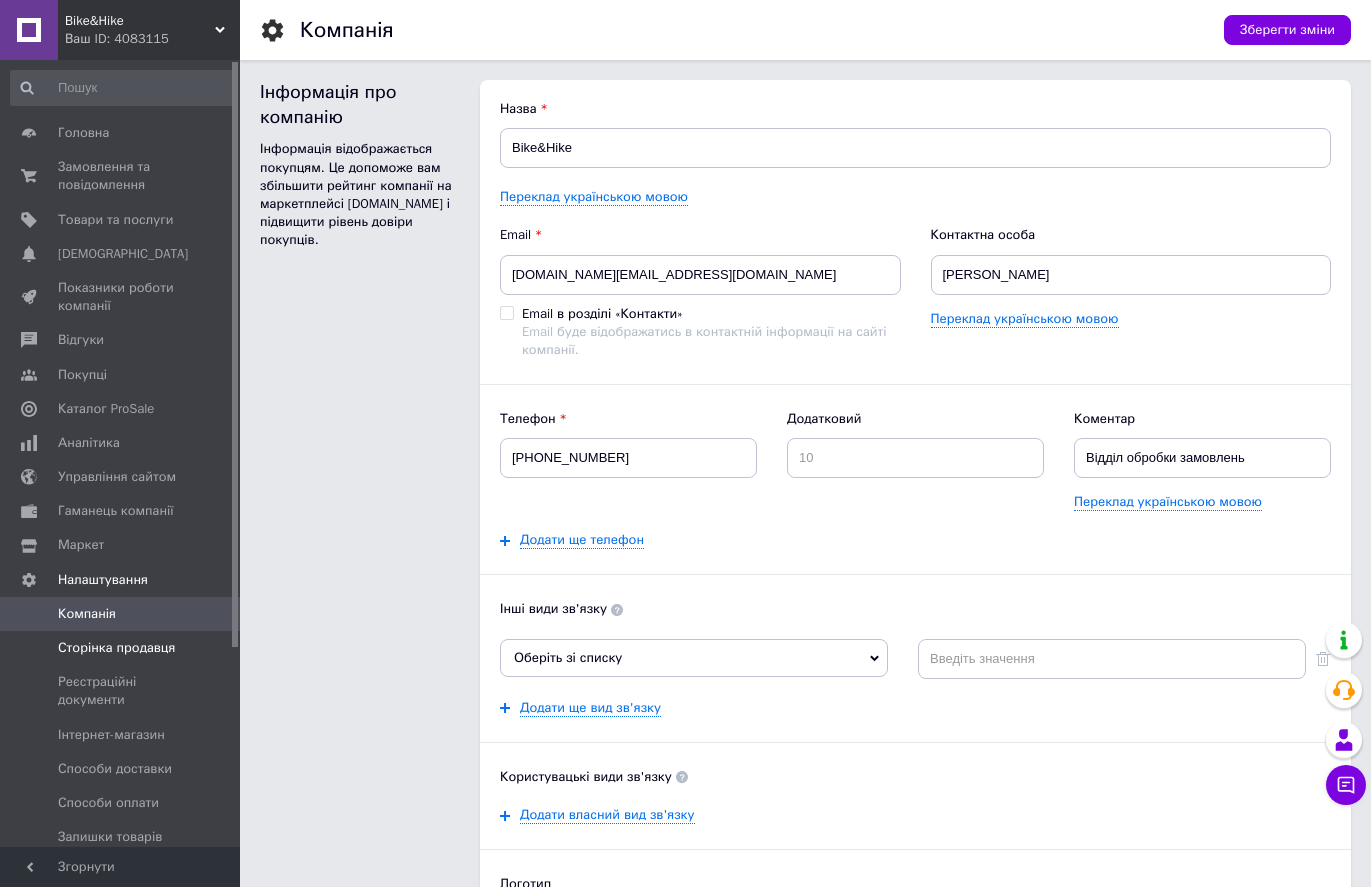 click on "Сторінка продавця" at bounding box center [116, 648] 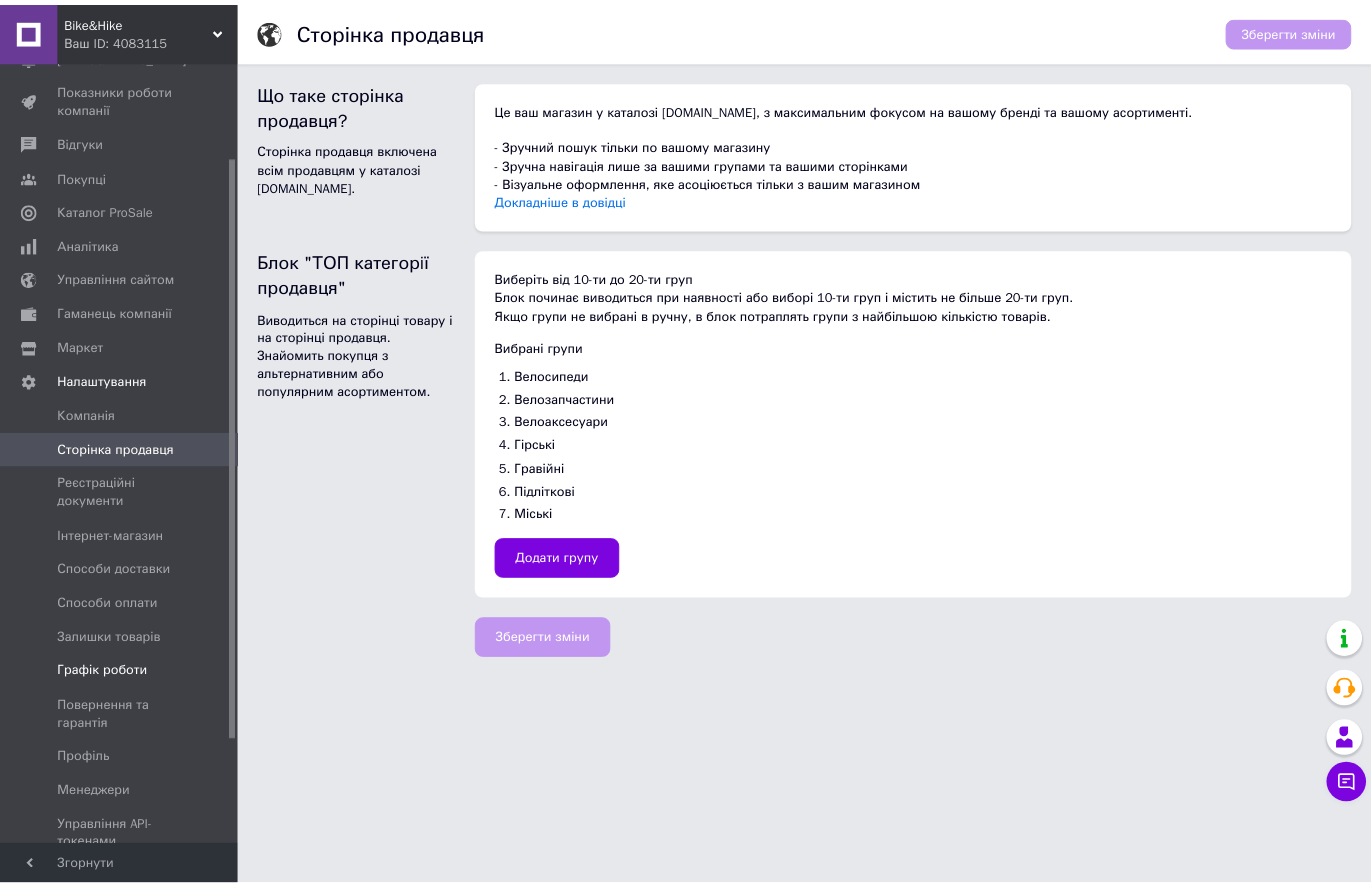 scroll, scrollTop: 240, scrollLeft: 0, axis: vertical 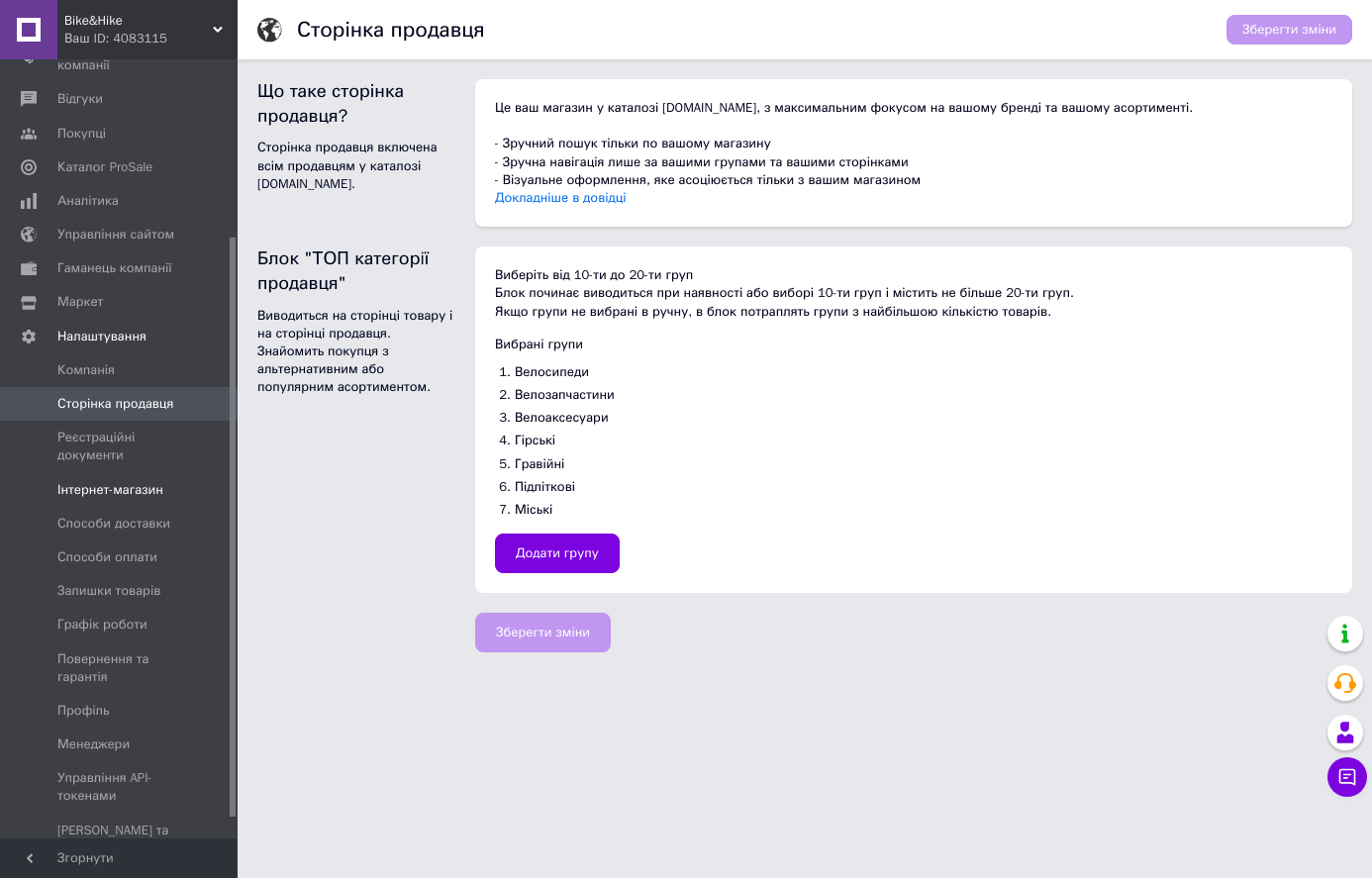 click on "Інтернет-магазин" at bounding box center (110, 490) 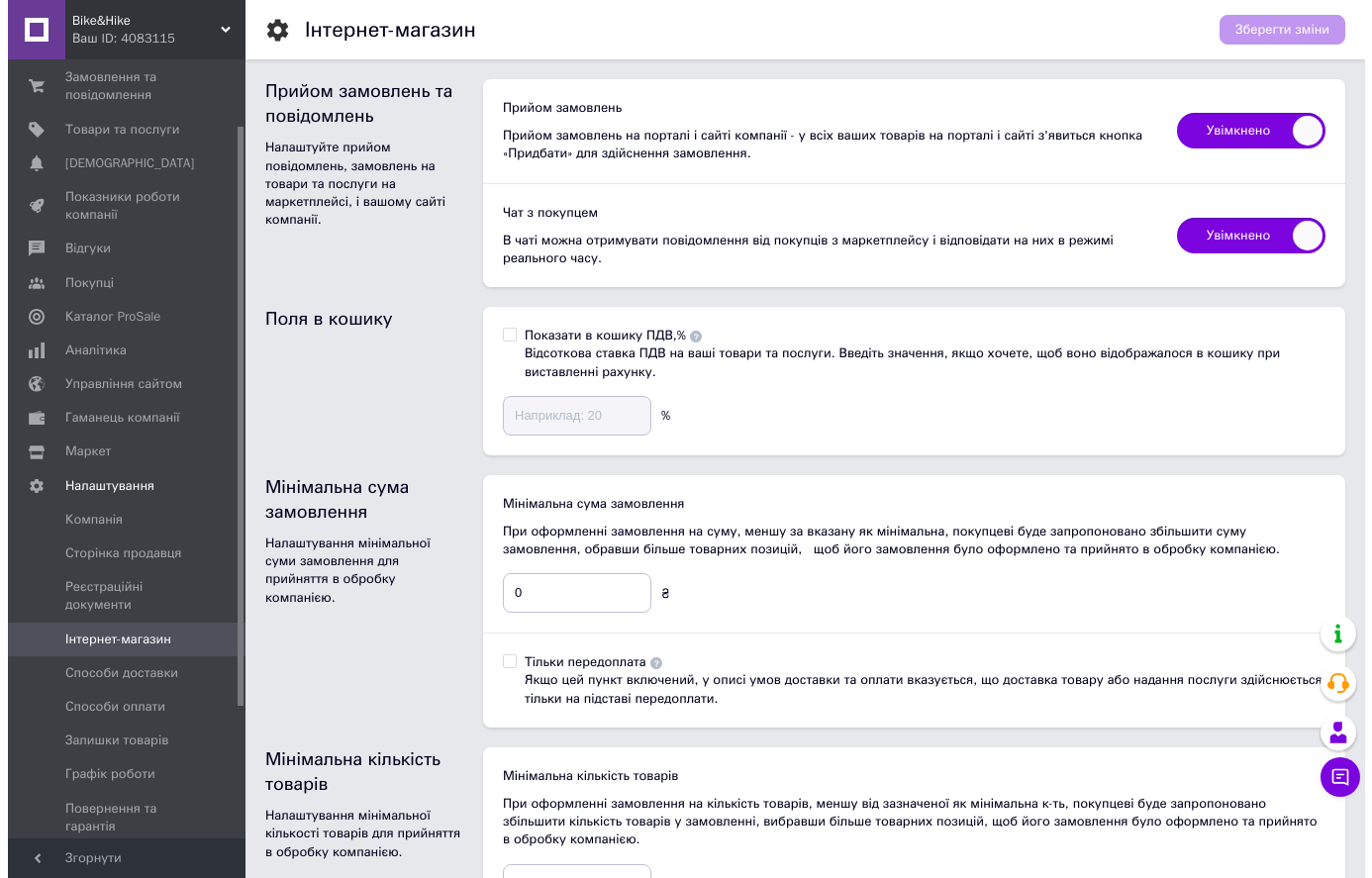 scroll, scrollTop: 0, scrollLeft: 0, axis: both 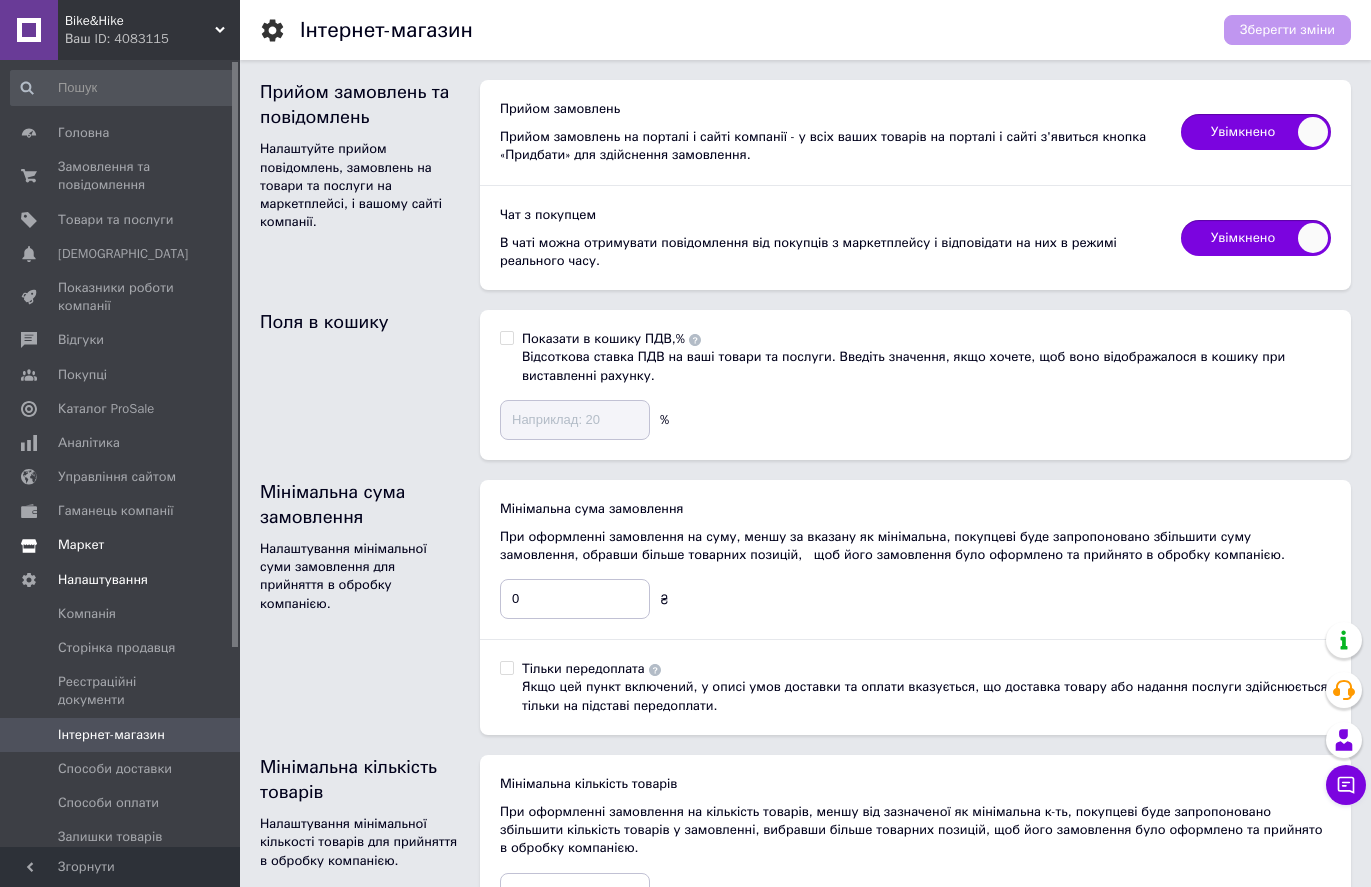 click on "Маркет" at bounding box center [81, 545] 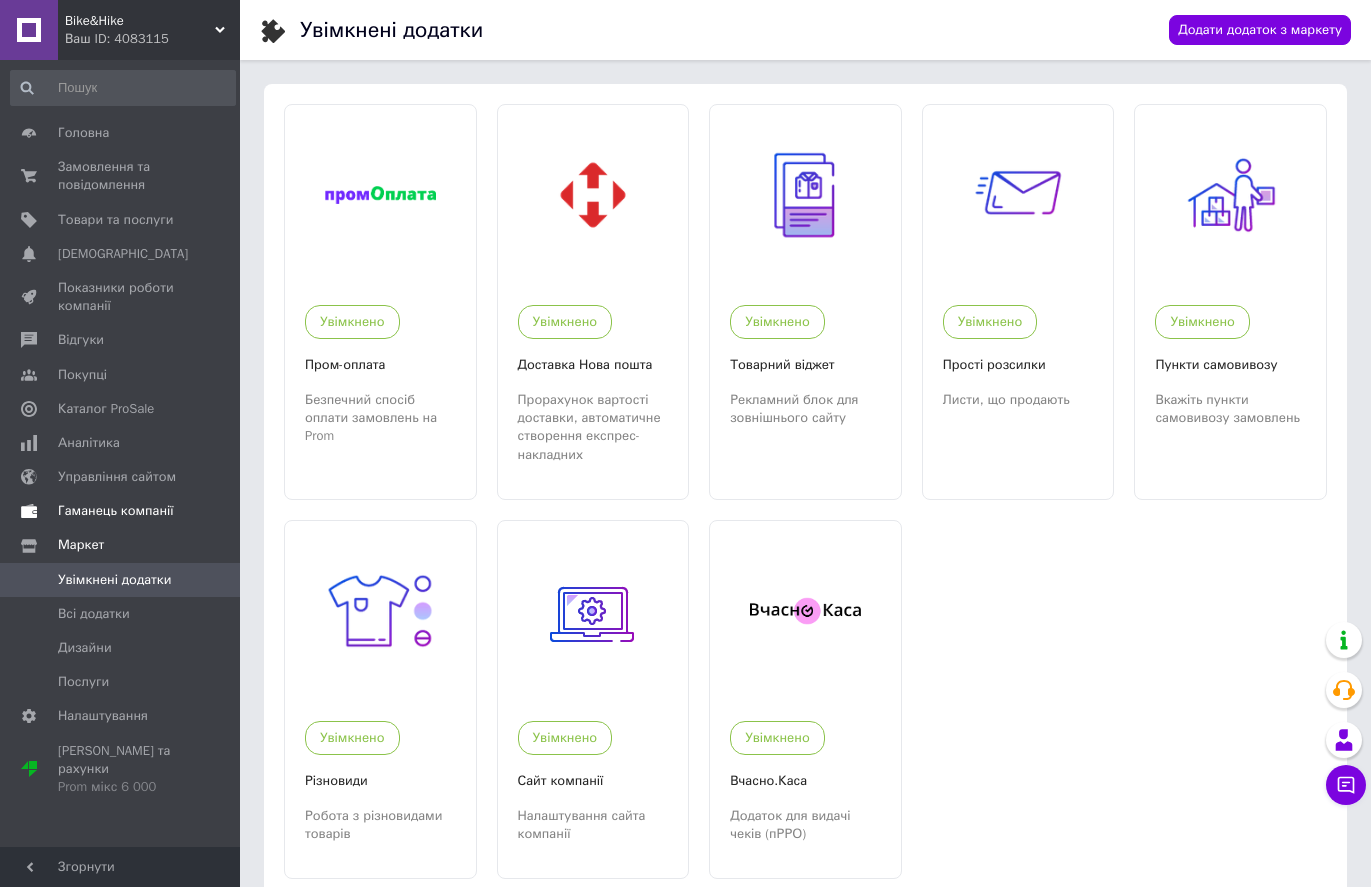 click on "Гаманець компанії" at bounding box center (116, 511) 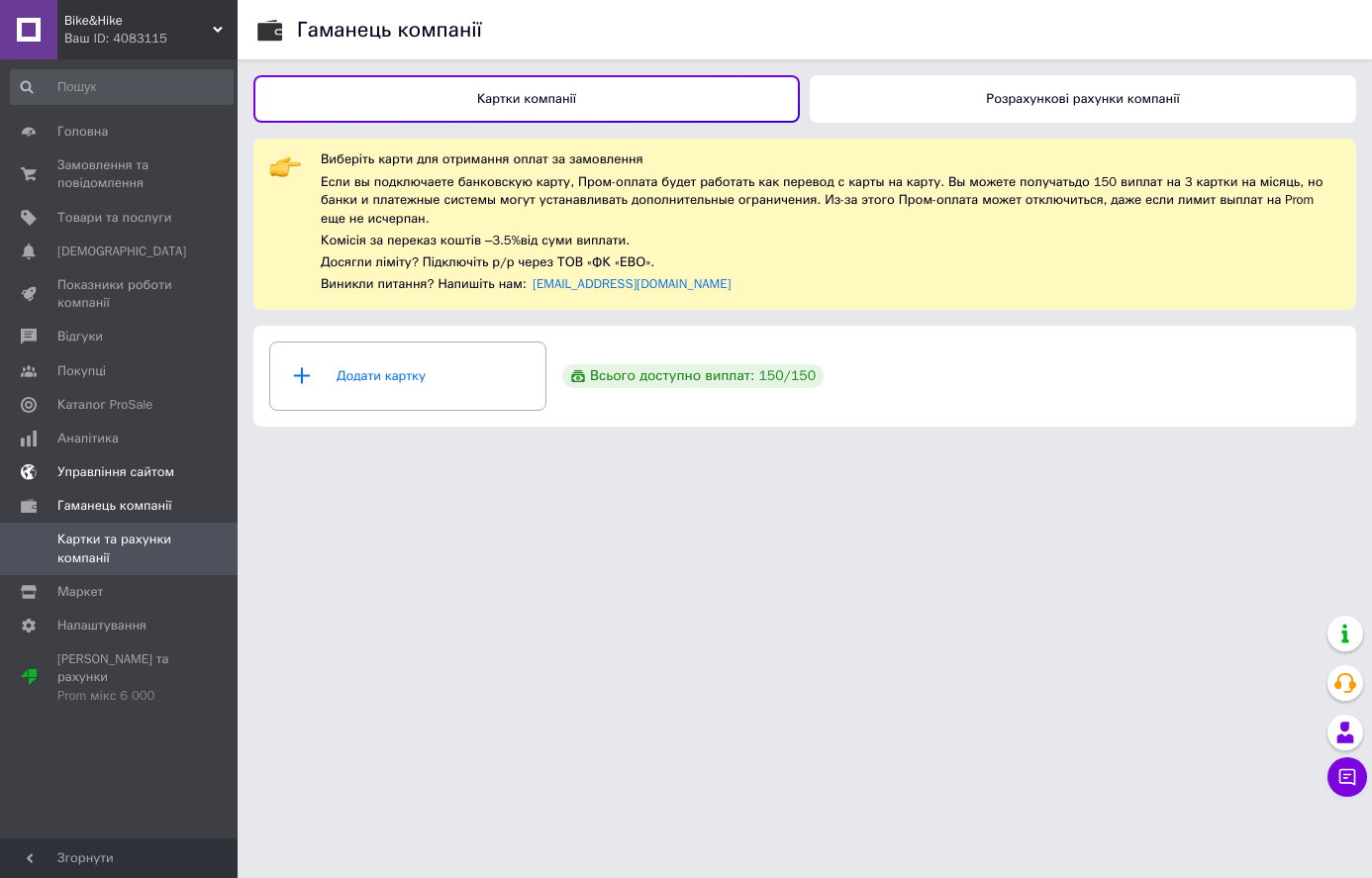 click on "Управління сайтом" at bounding box center (116, 472) 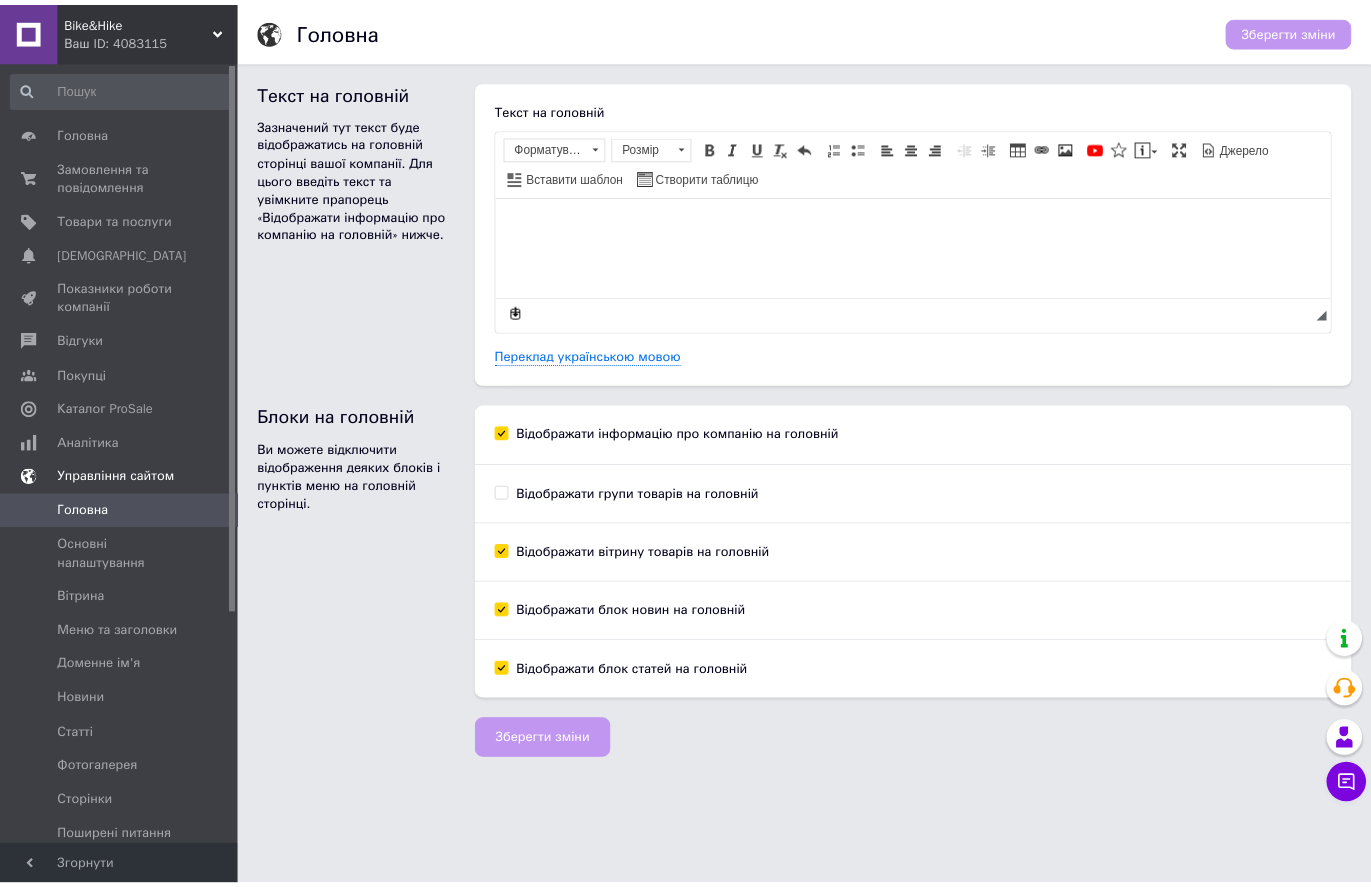scroll, scrollTop: 0, scrollLeft: 0, axis: both 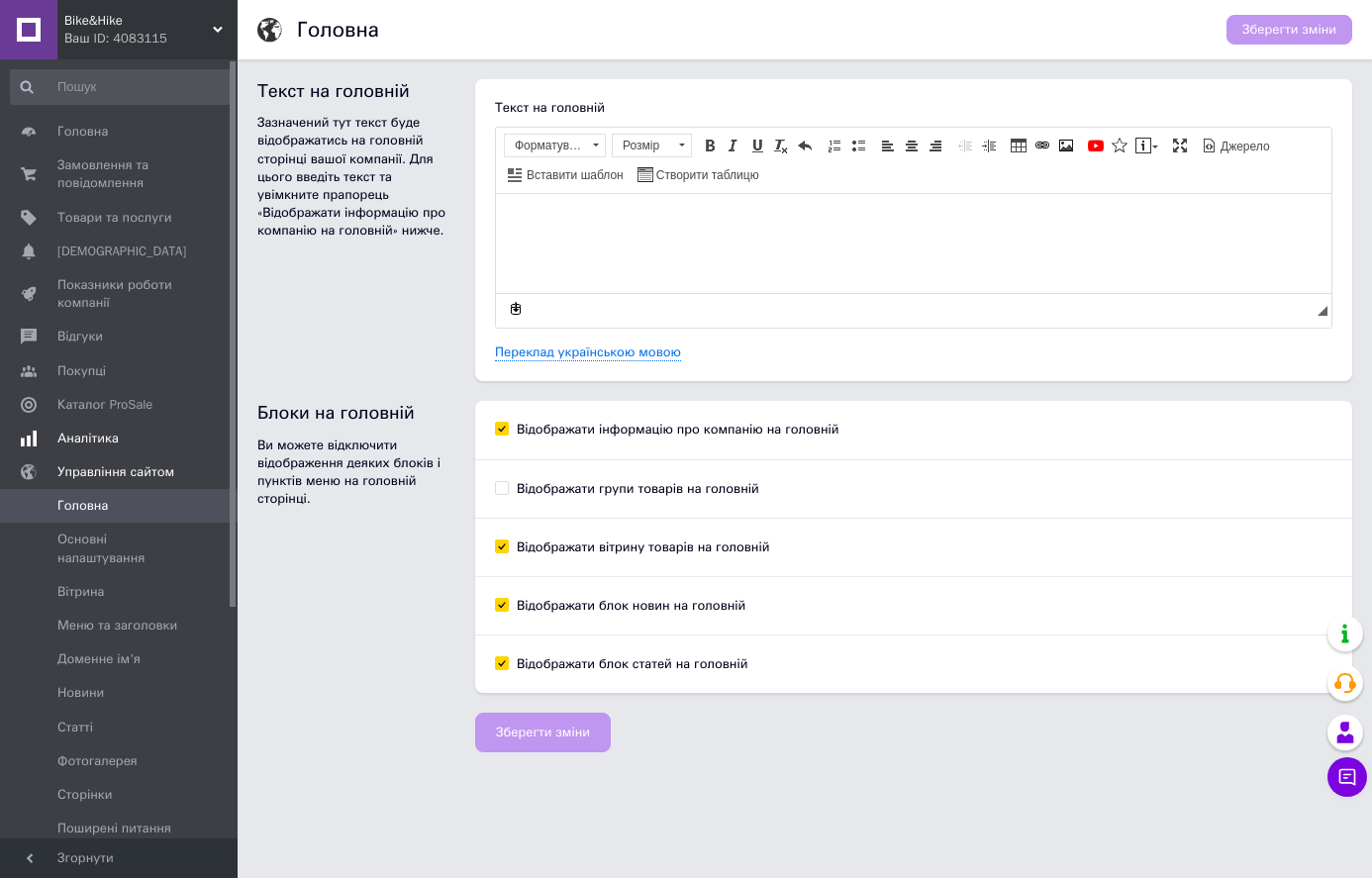 click on "Аналітика" at bounding box center [120, 439] 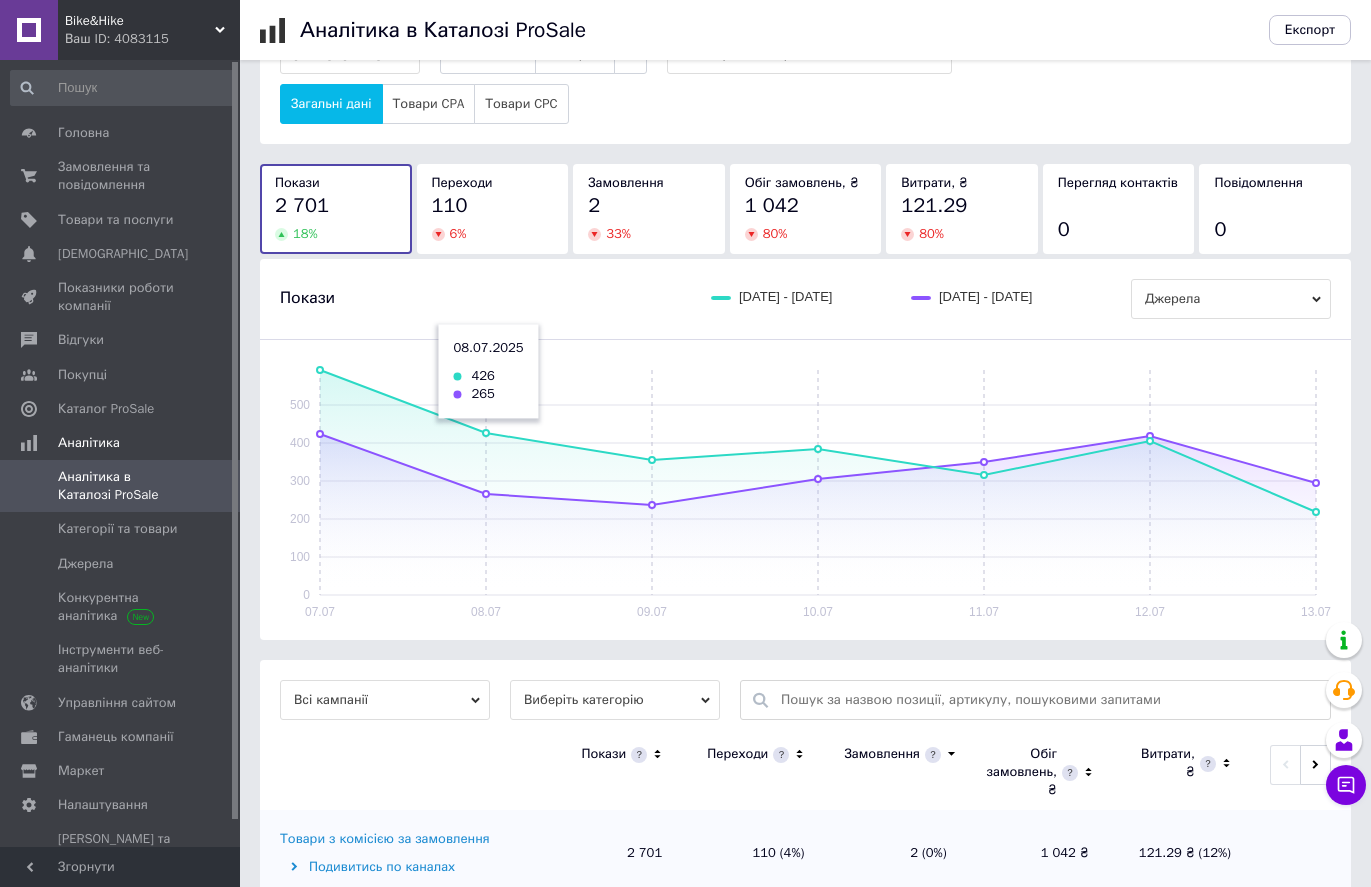scroll, scrollTop: 115, scrollLeft: 0, axis: vertical 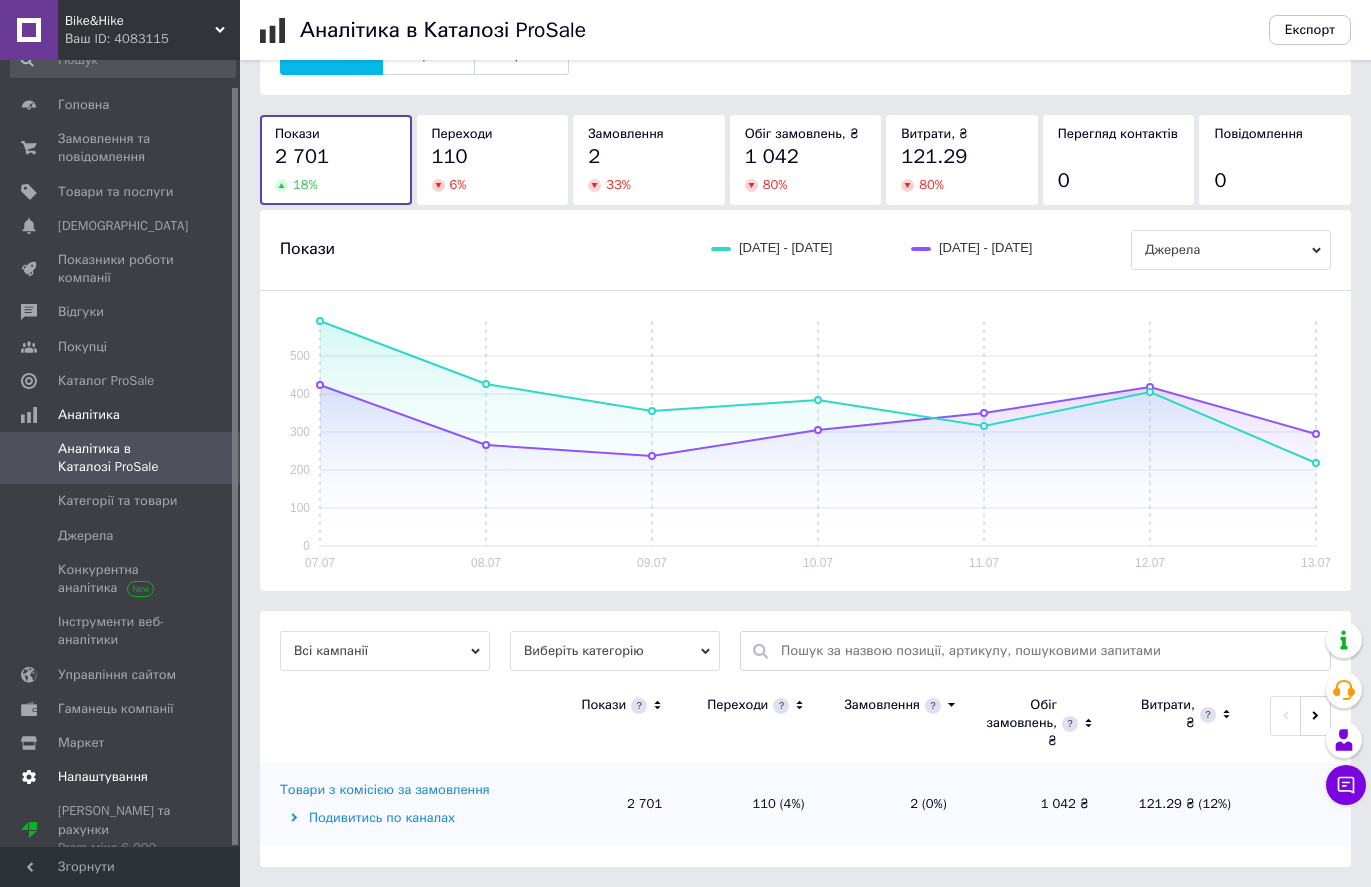 click on "Налаштування" at bounding box center [103, 777] 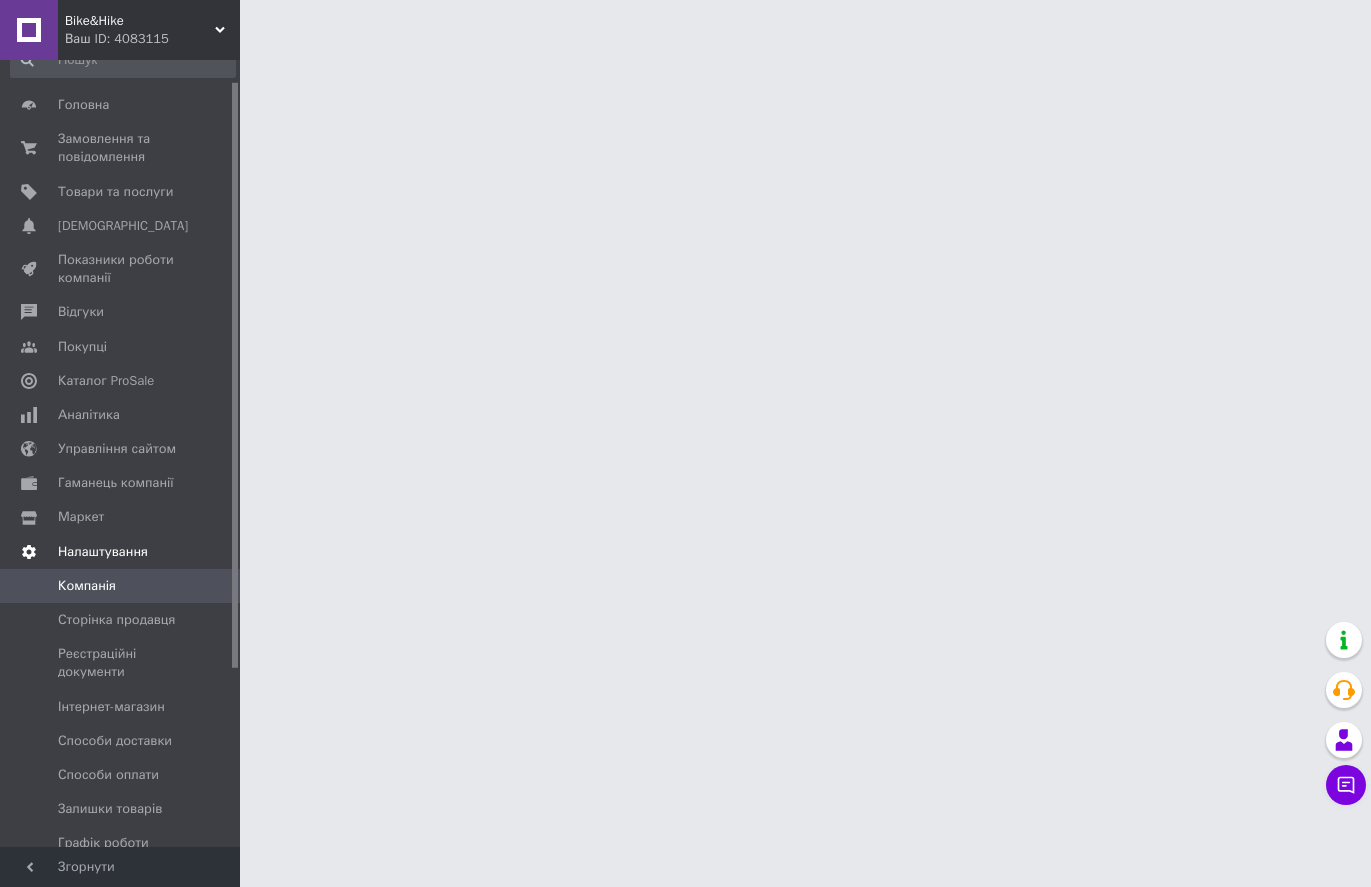 scroll, scrollTop: 0, scrollLeft: 0, axis: both 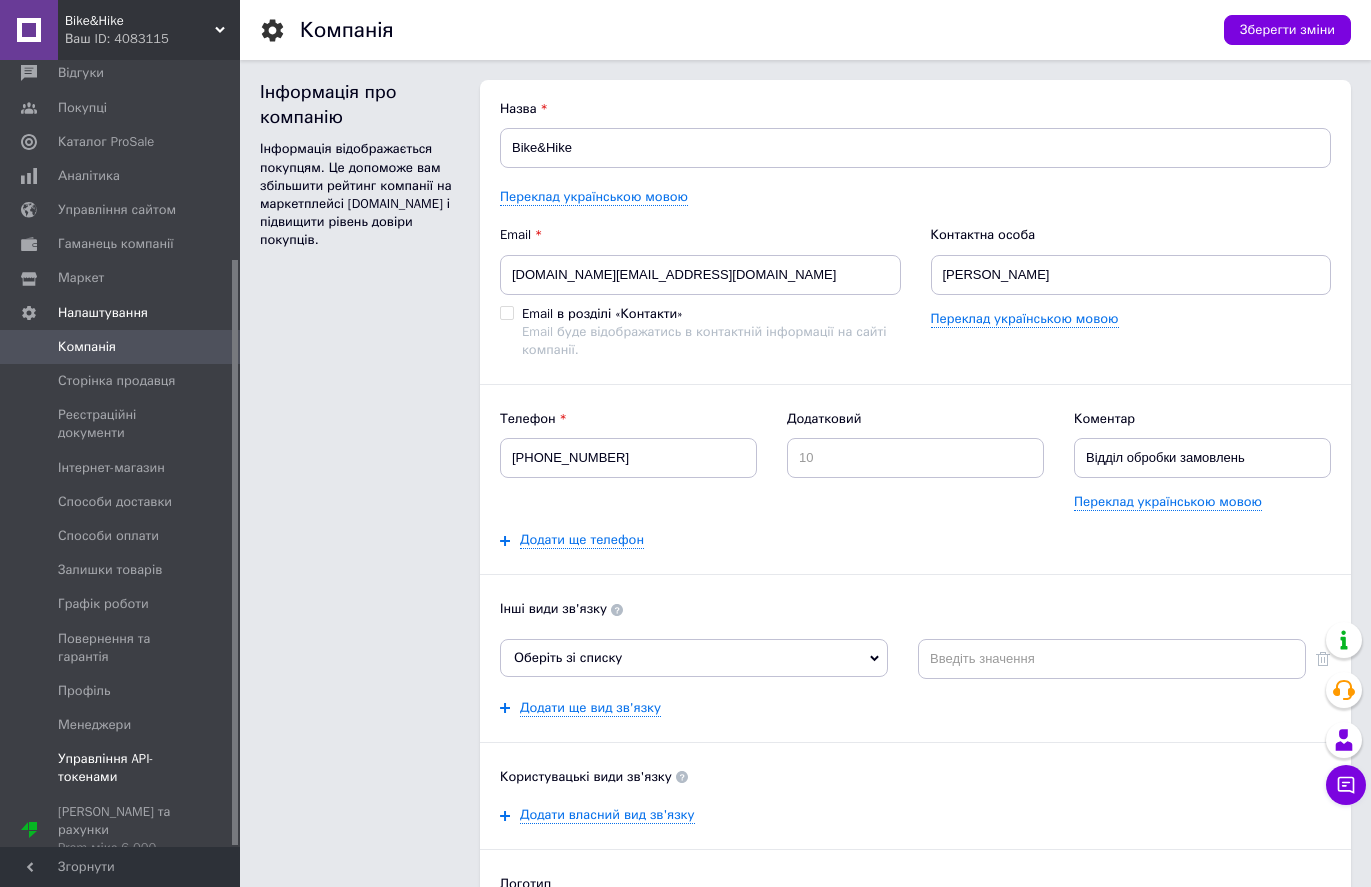 click on "Управління API-токенами" at bounding box center (121, 768) 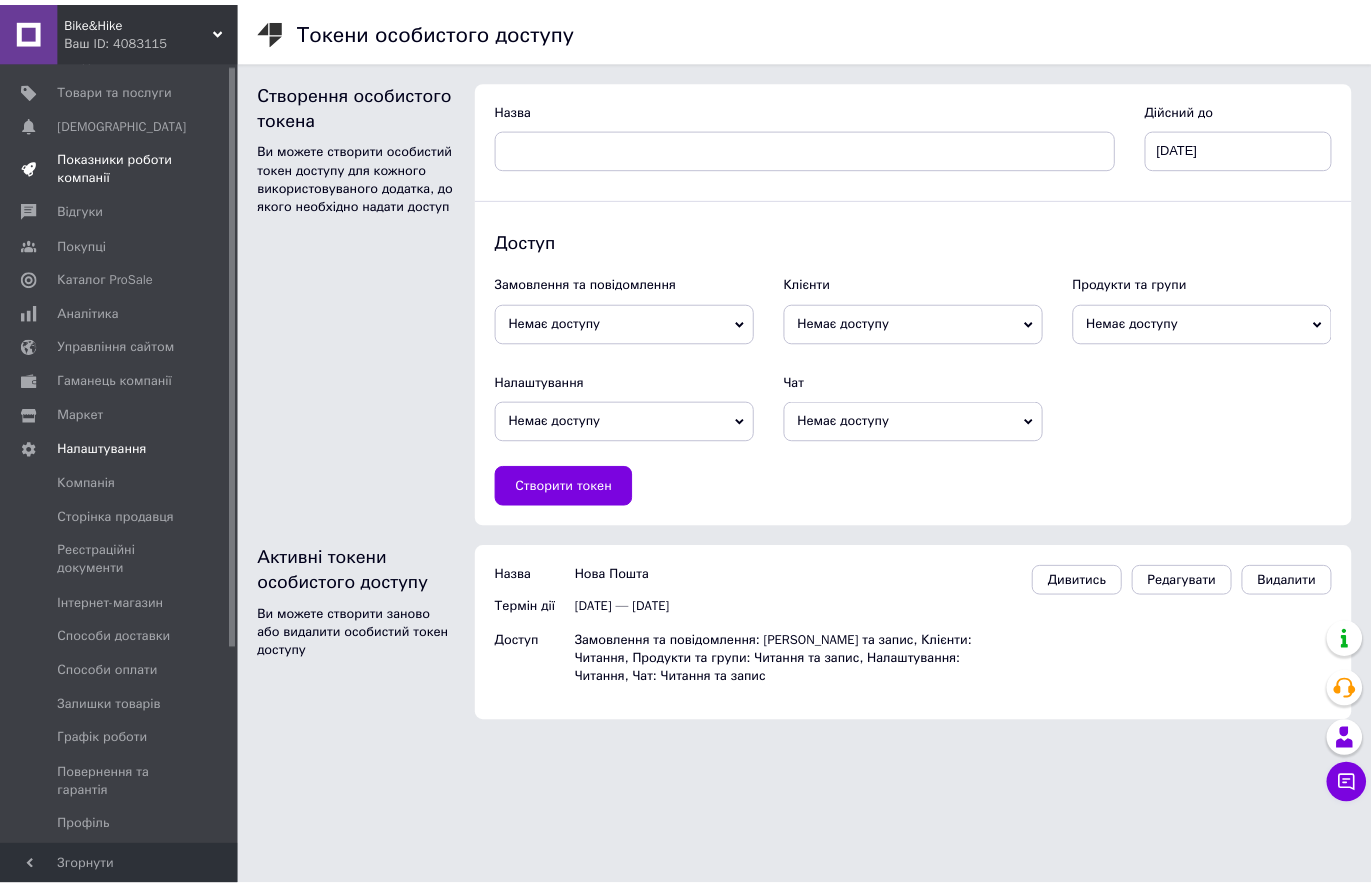 scroll, scrollTop: 0, scrollLeft: 0, axis: both 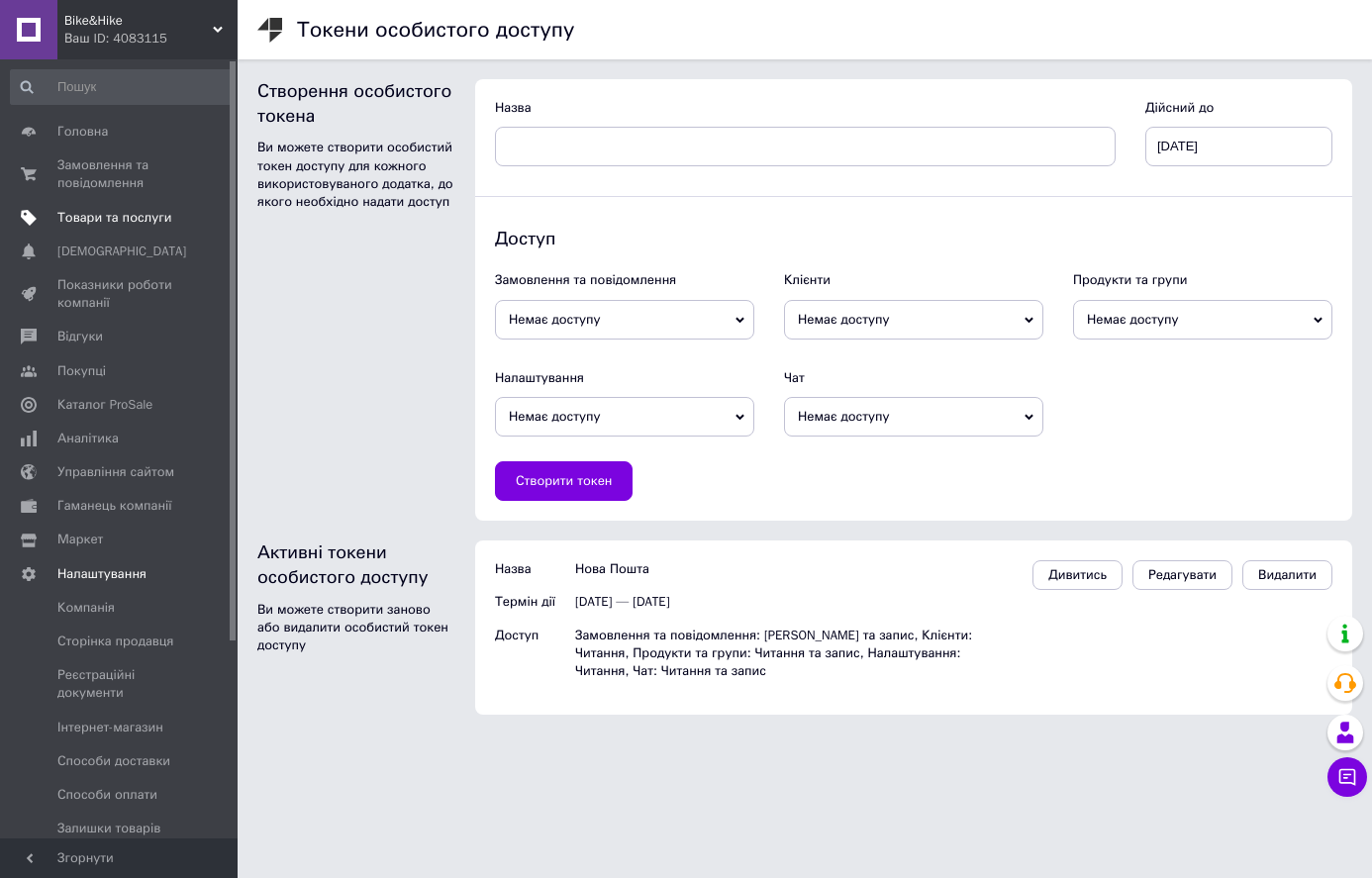 click on "Товари та послуги" at bounding box center [114, 218] 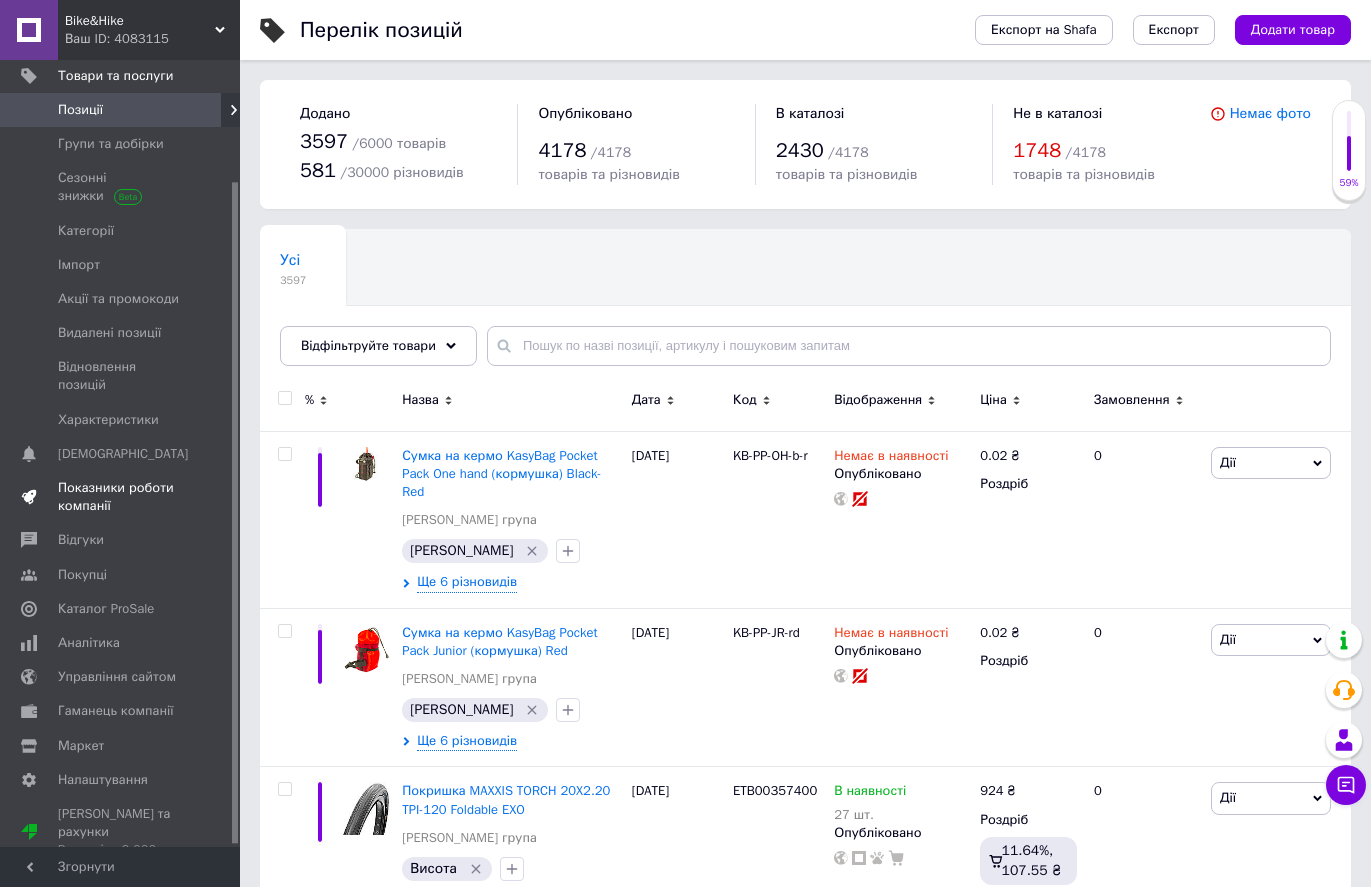 scroll, scrollTop: 146, scrollLeft: 0, axis: vertical 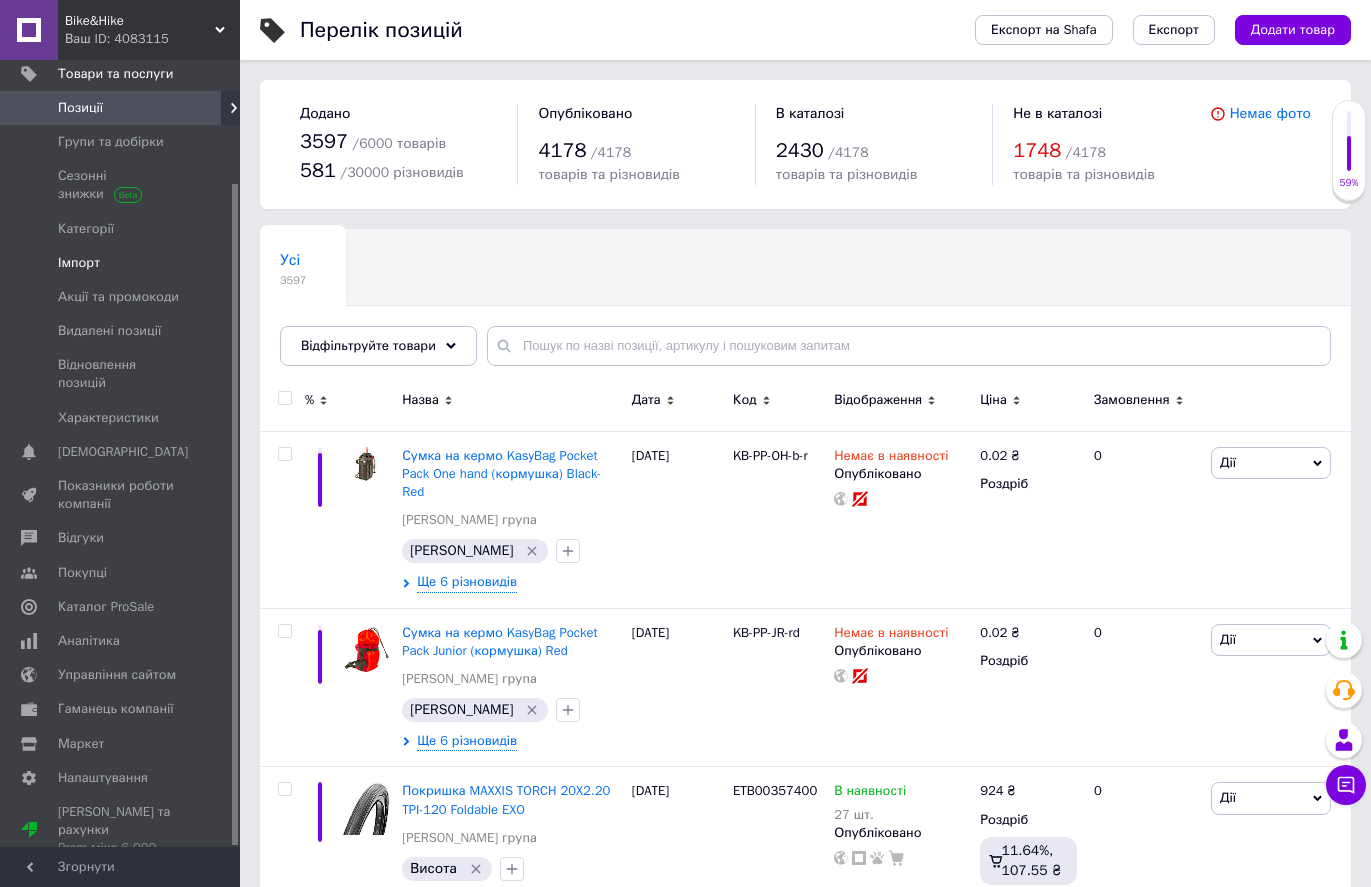 click on "Імпорт" at bounding box center [121, 263] 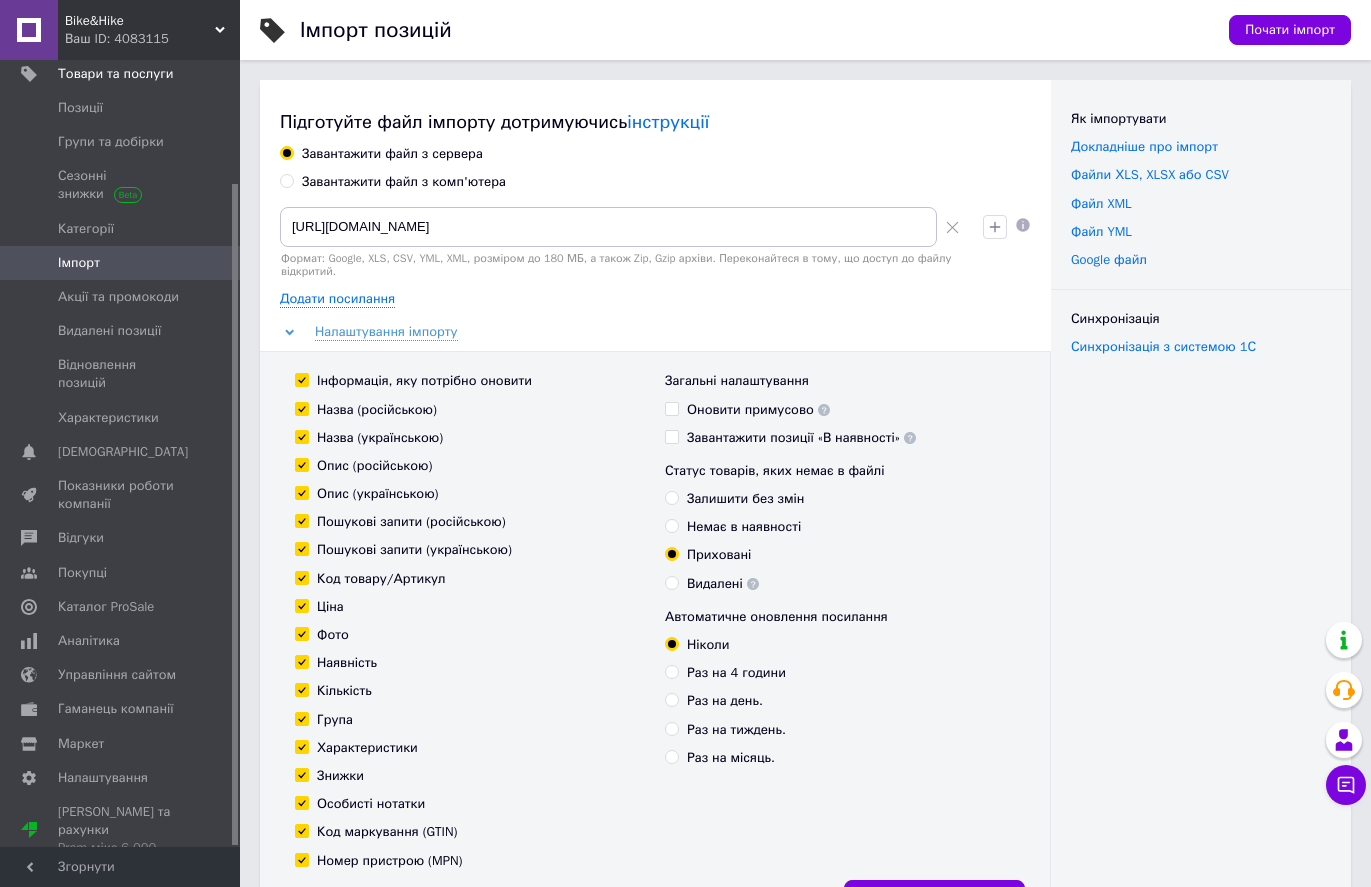 click 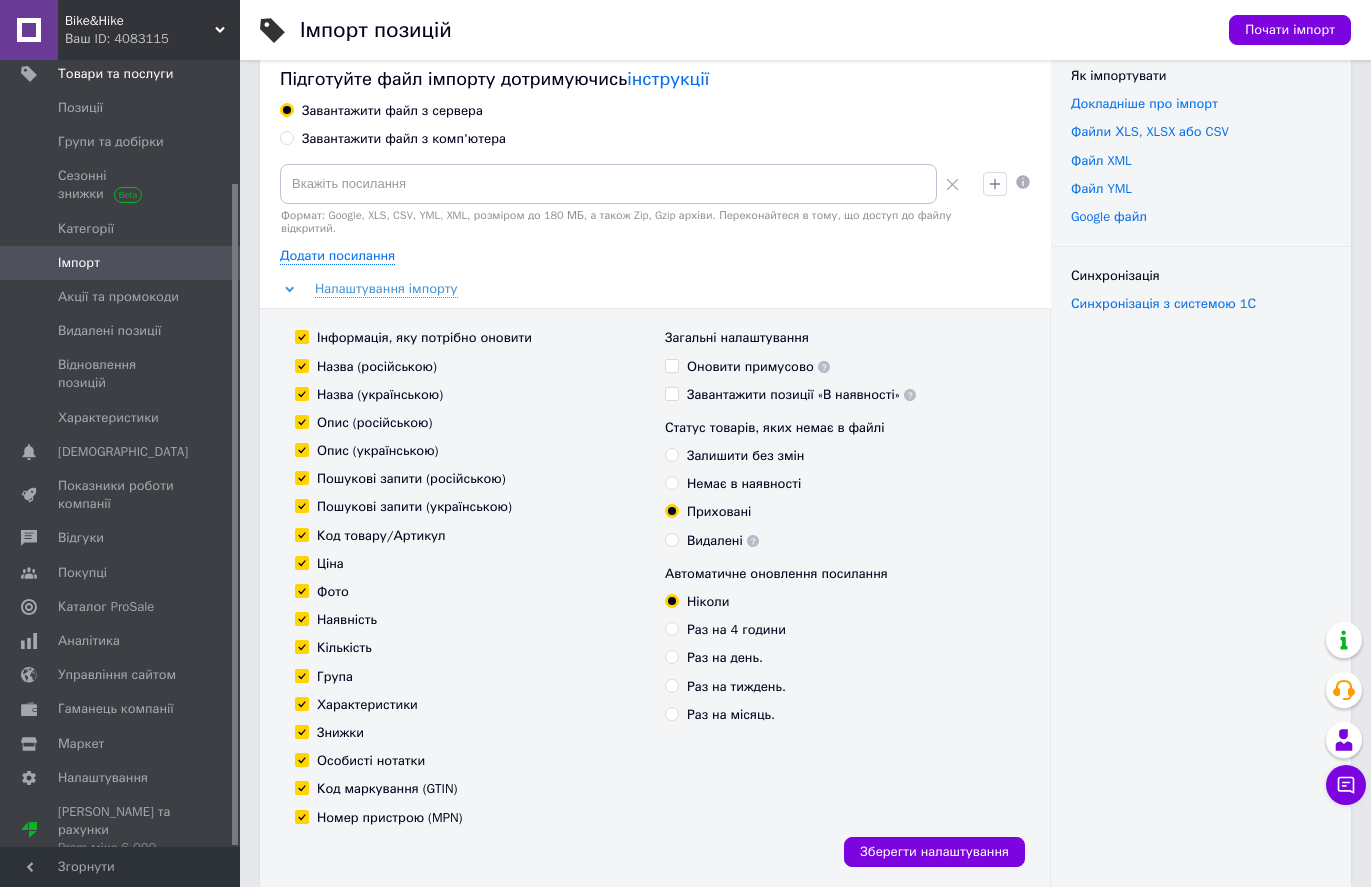 scroll, scrollTop: 0, scrollLeft: 0, axis: both 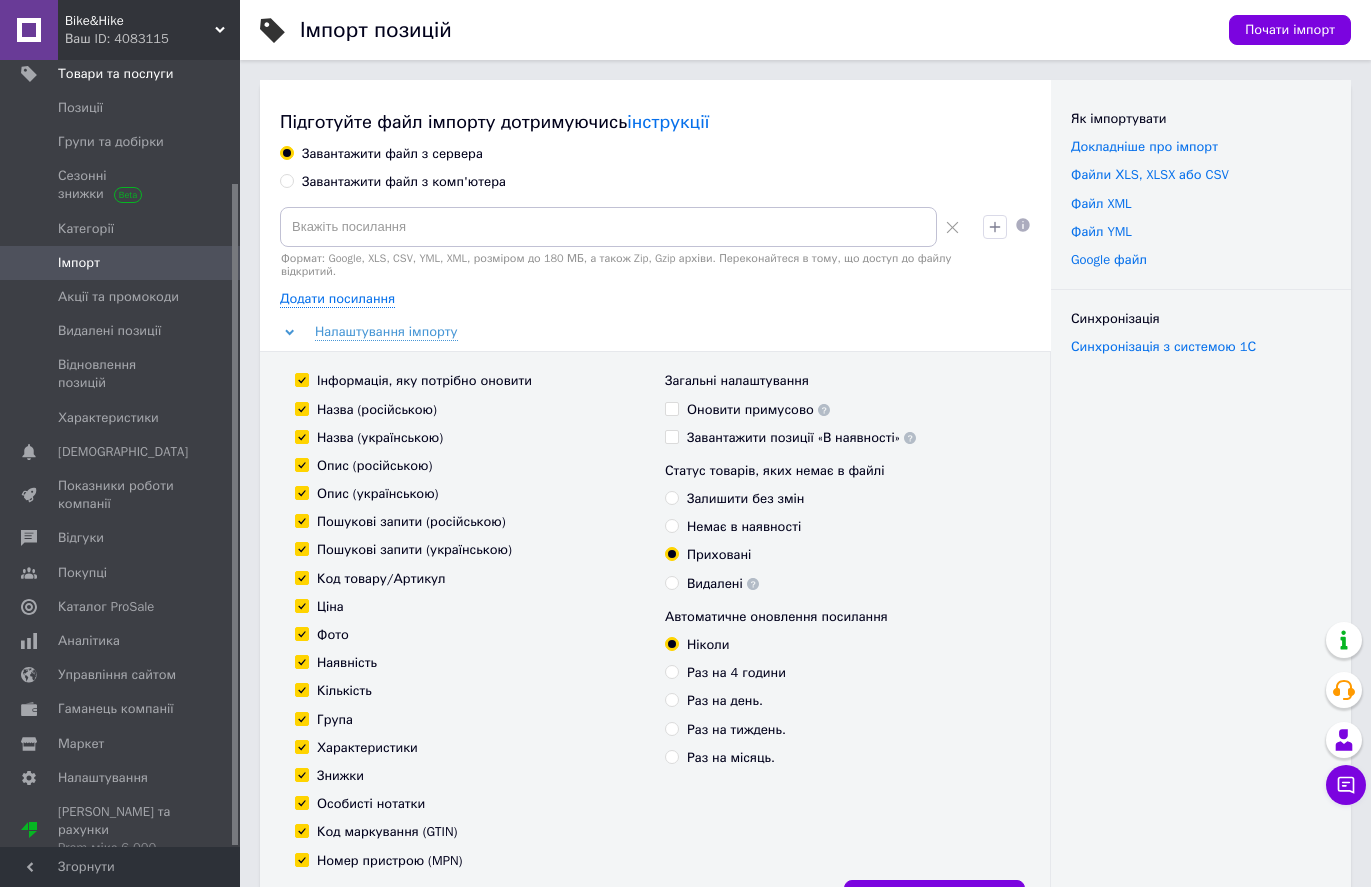 click on "Завантажити файл з сервера Завантажити файл з комп'ютера Формат: Google,  XLS, CSV, YML, XML, розміром до 180 МБ,
а також Zip, Gzip архіви. Переконайтеся в тому, що доступ до файлу відкритий. Додати посилання Налаштування імпорту Інформація, яку потрібно оновити Назва (російською) Назва (українською) Опис (російською) Опис (українською) Пошукові запити (російською) Пошукові запити (українською) Код товару/Артикул Ціна Фото Наявність Кількість Група Характеристики Знижки Особисті нотатки Код маркування (GTIN) Номер пристрою (MPN) Загальні налаштування Оновити примусово" at bounding box center (655, 537) 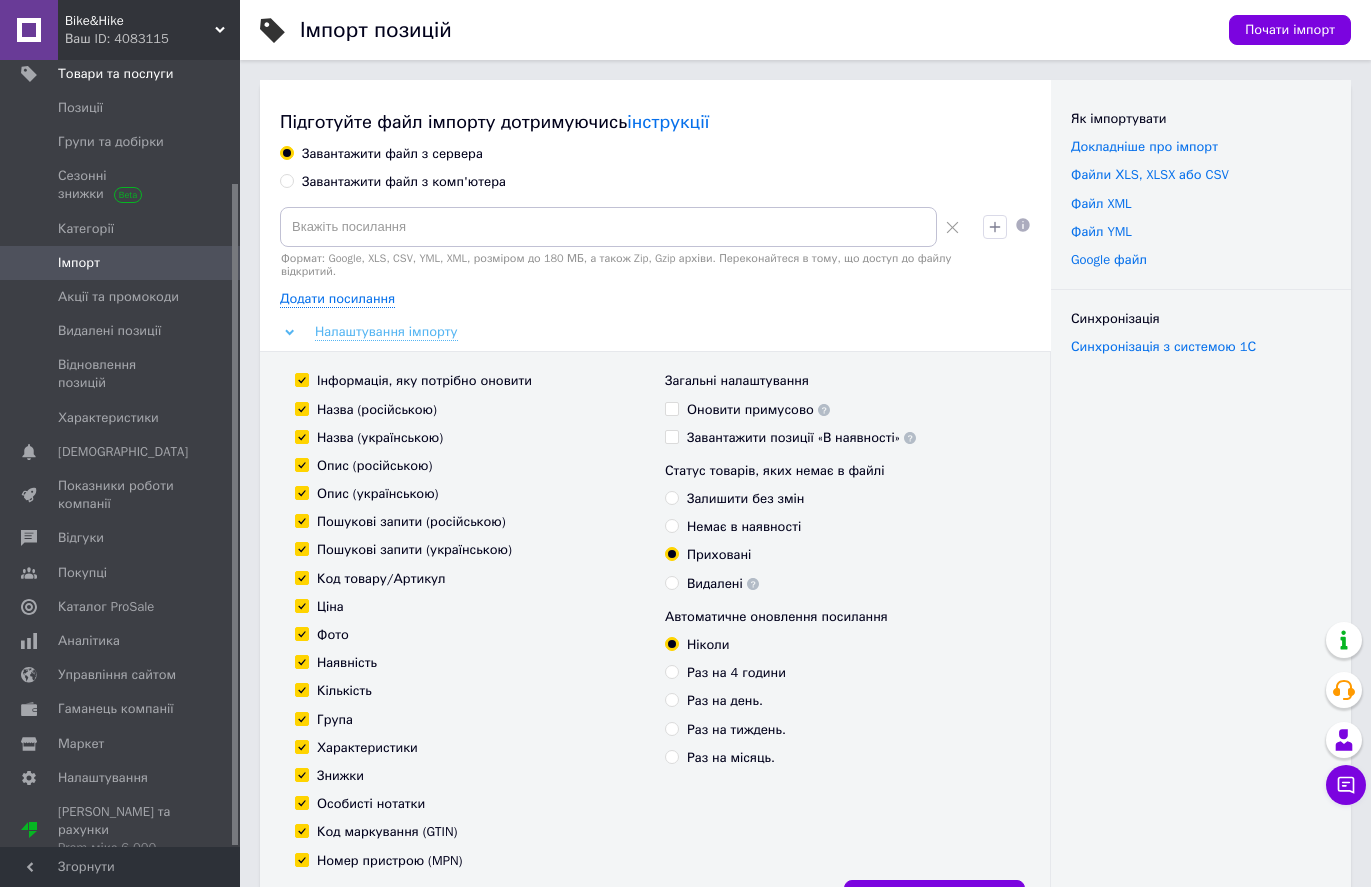 click on "Налаштування імпорту" at bounding box center [386, 332] 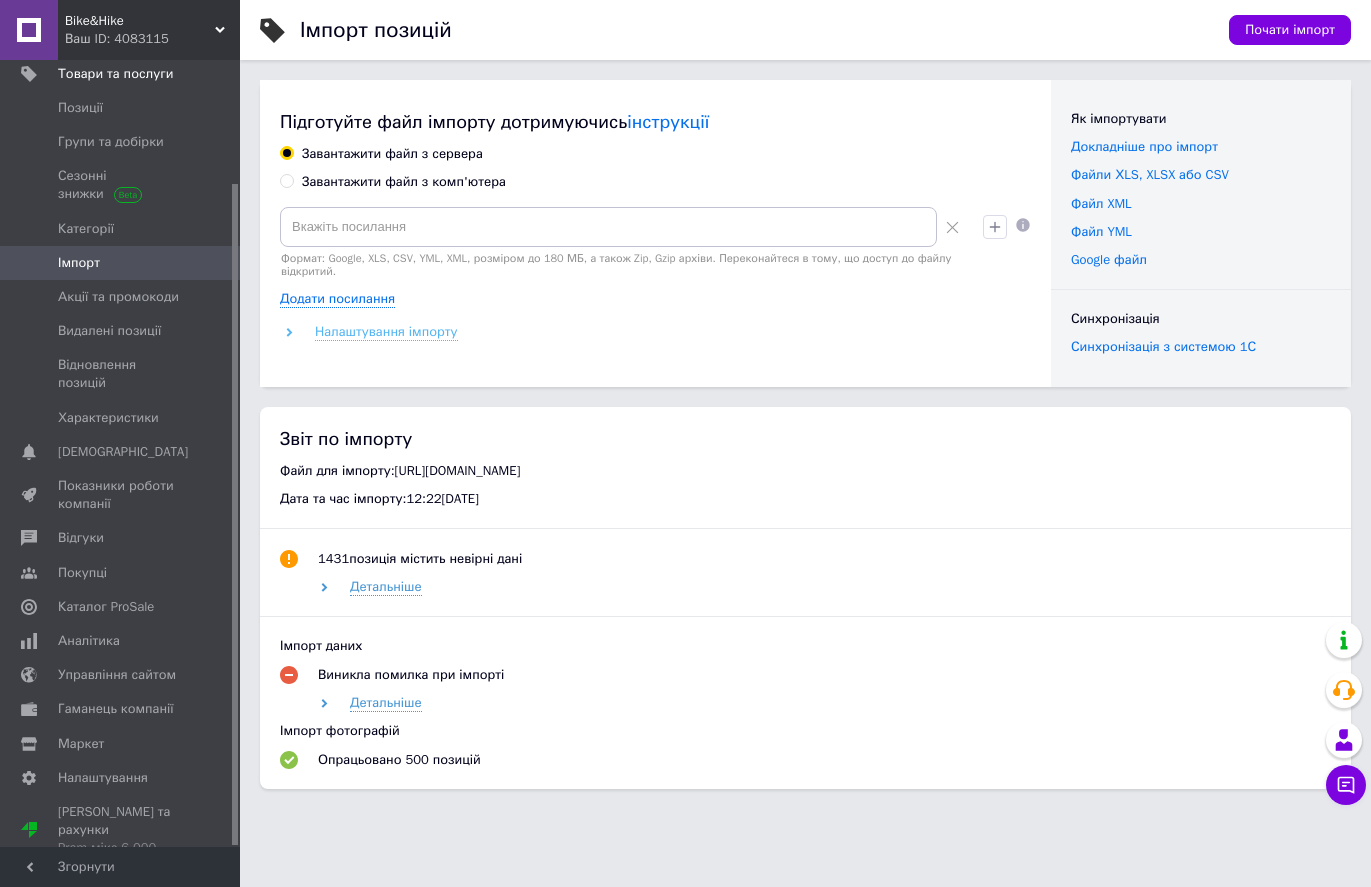 click on "Налаштування імпорту" at bounding box center (386, 332) 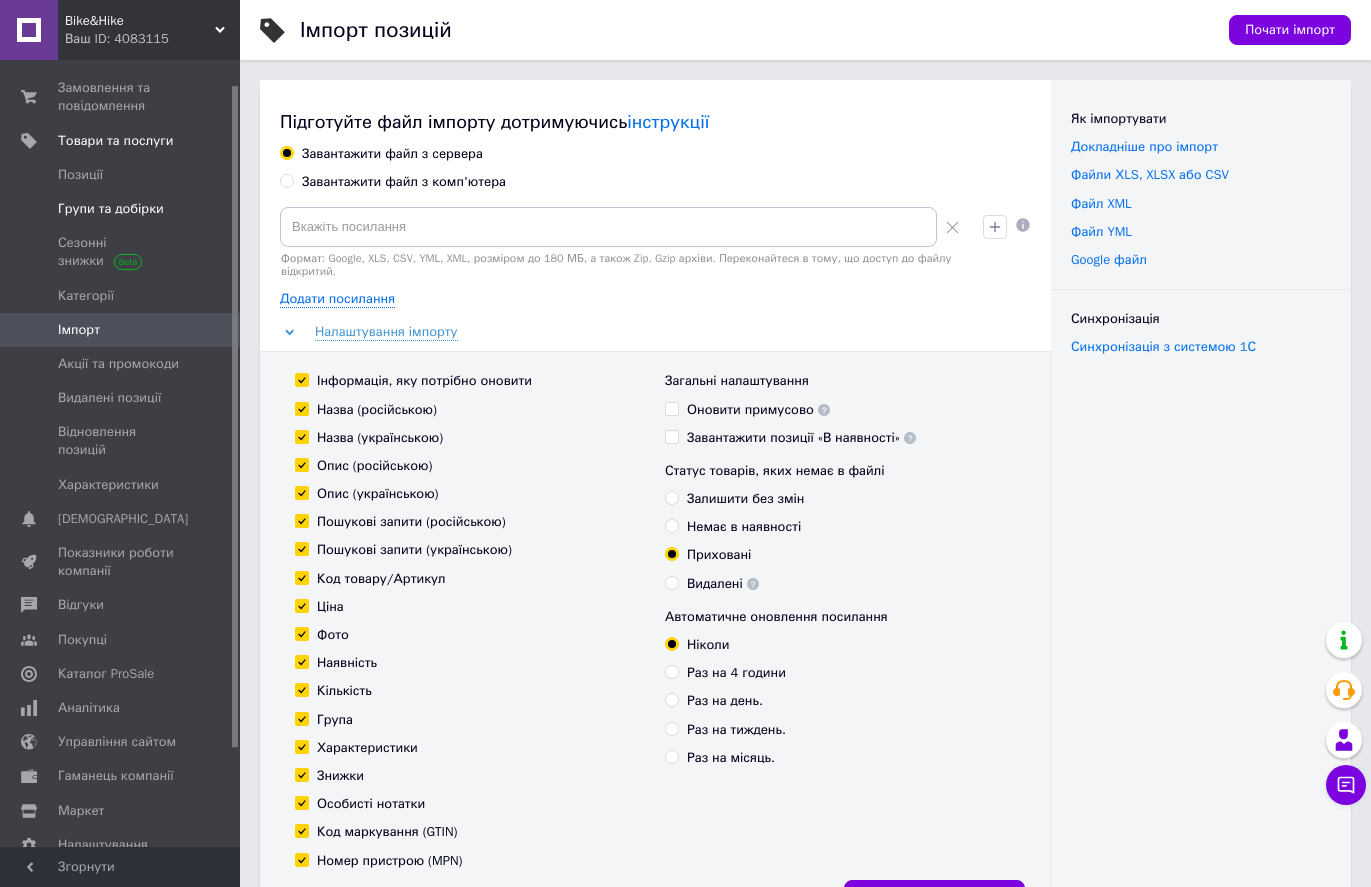 scroll, scrollTop: 26, scrollLeft: 0, axis: vertical 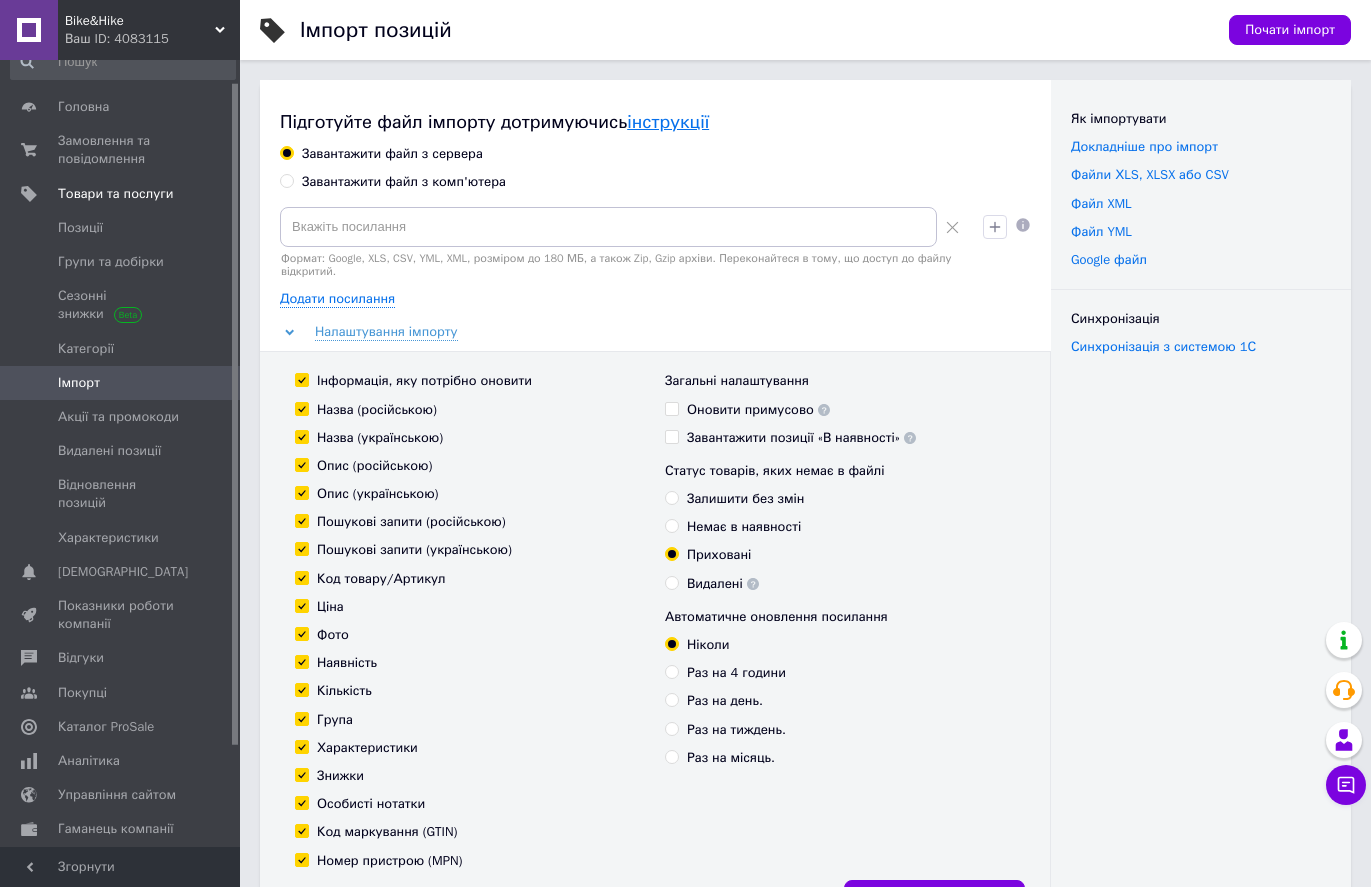 click on "інструкції" at bounding box center [668, 122] 